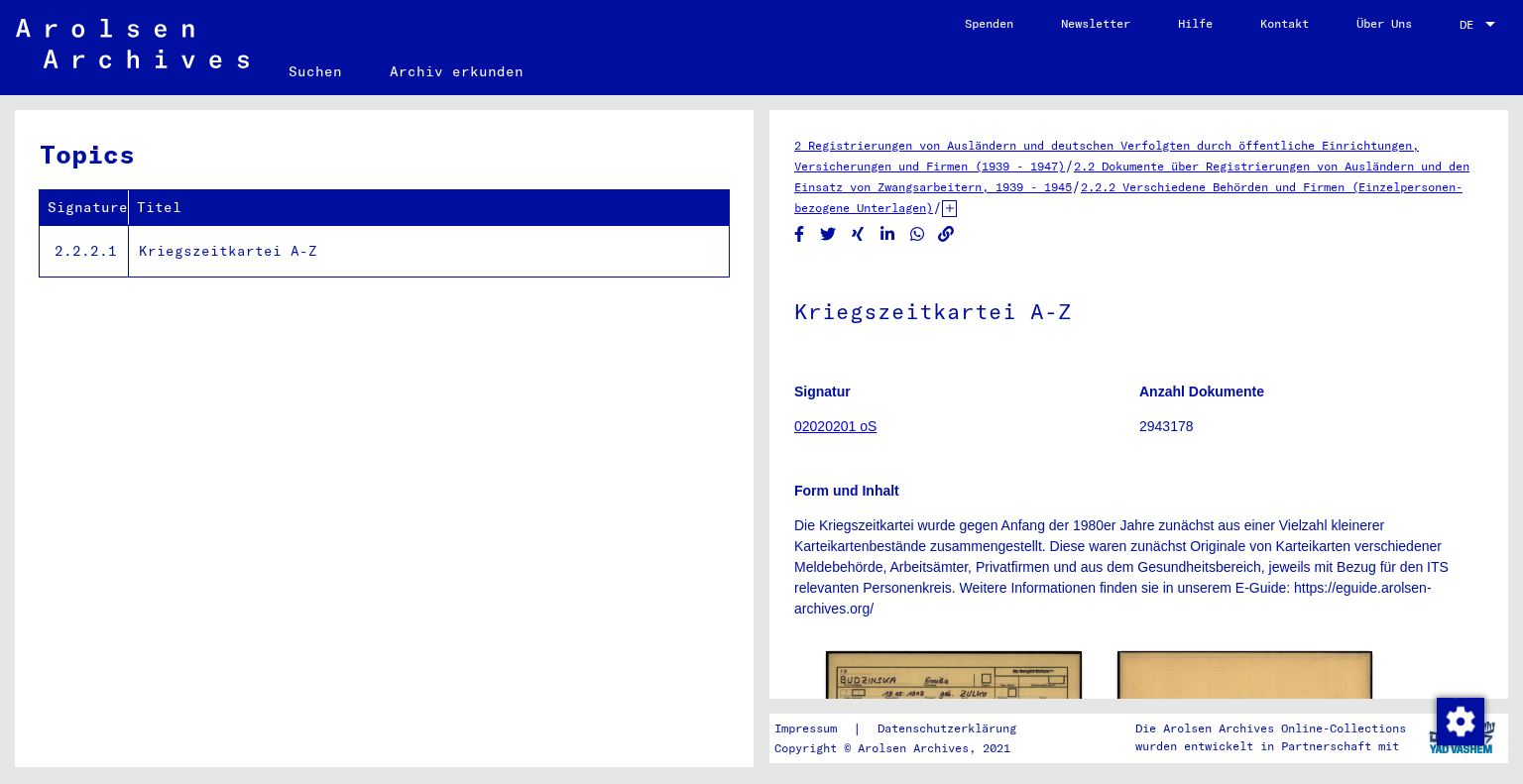 scroll, scrollTop: 0, scrollLeft: 0, axis: both 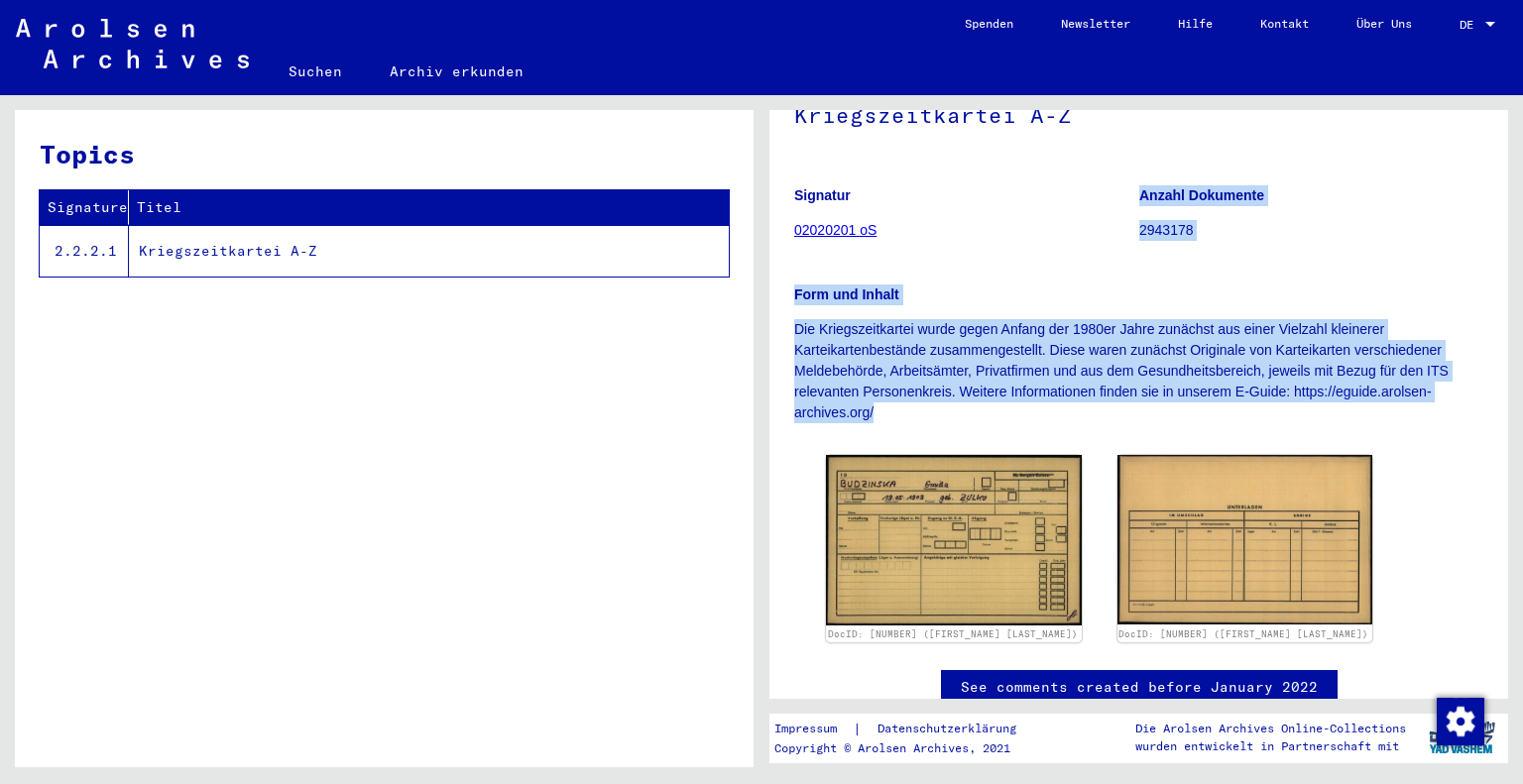 drag, startPoint x: 1095, startPoint y: 236, endPoint x: 1040, endPoint y: 409, distance: 181.53237 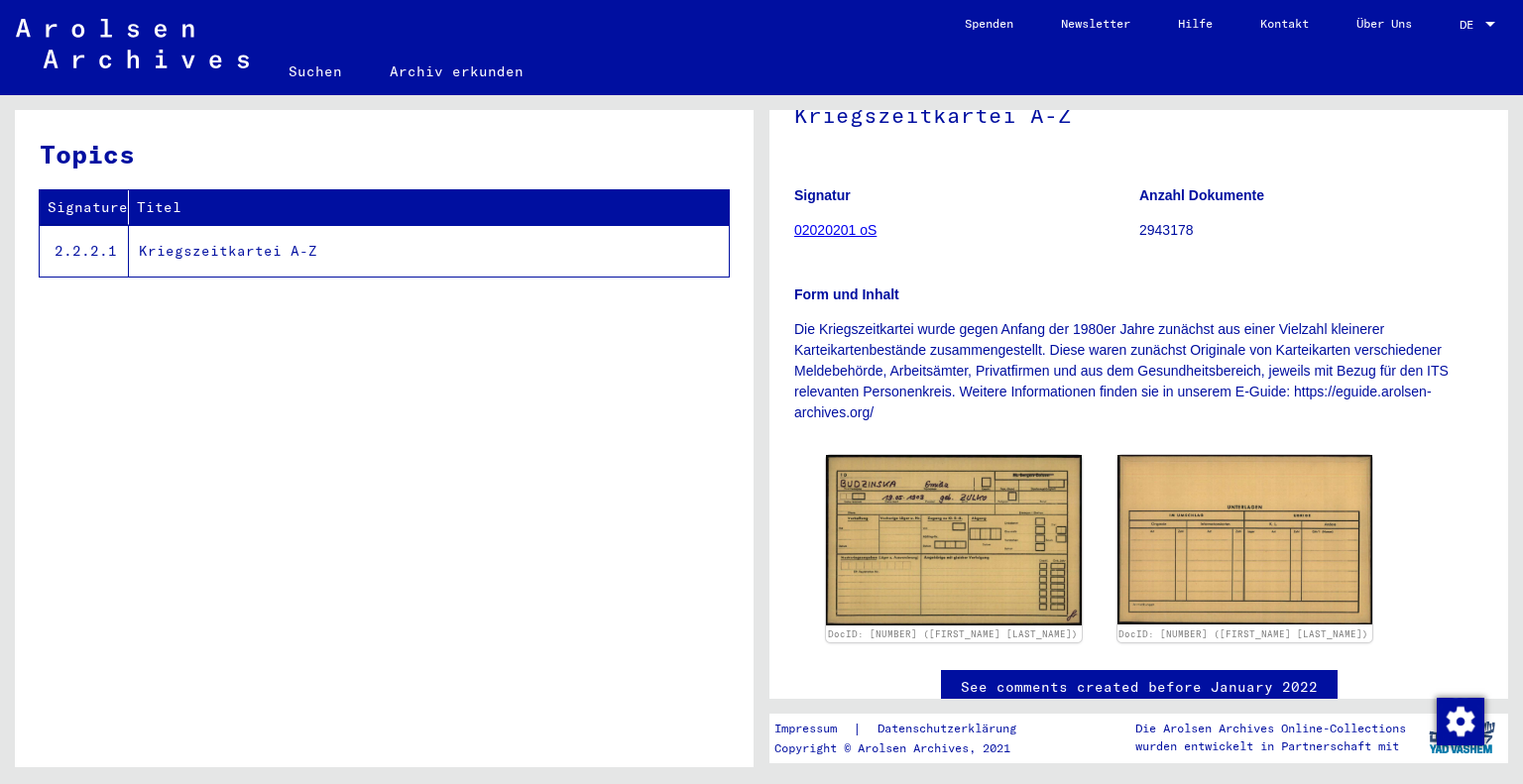 click on "Topics  Signature   Titel   2.2.2.1   Kriegszeitkartei A-Z" 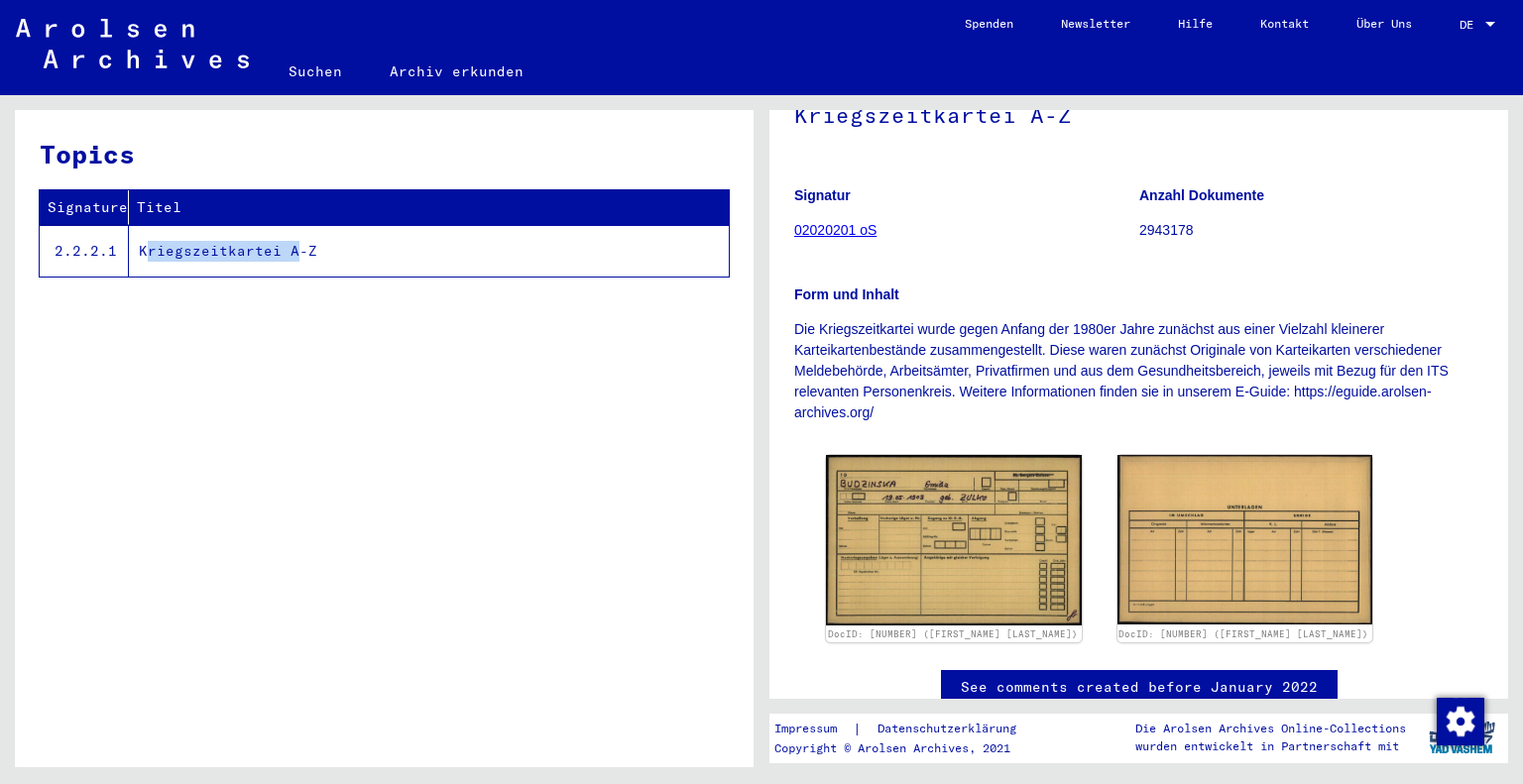 click on "Kriegszeitkartei A-Z" 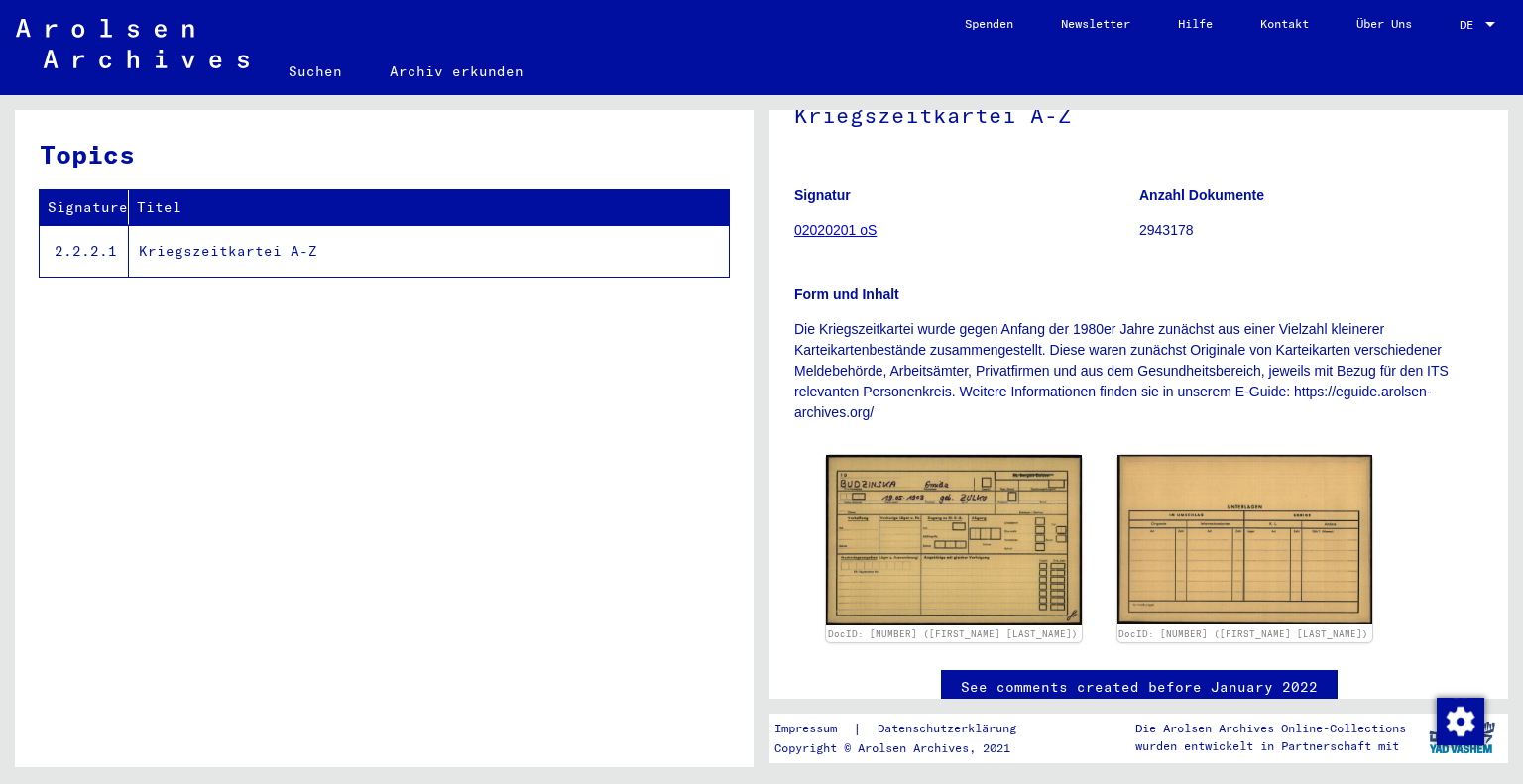 click on "Topics  Signature   Titel   2.2.2.1   Kriegszeitkartei A-Z" 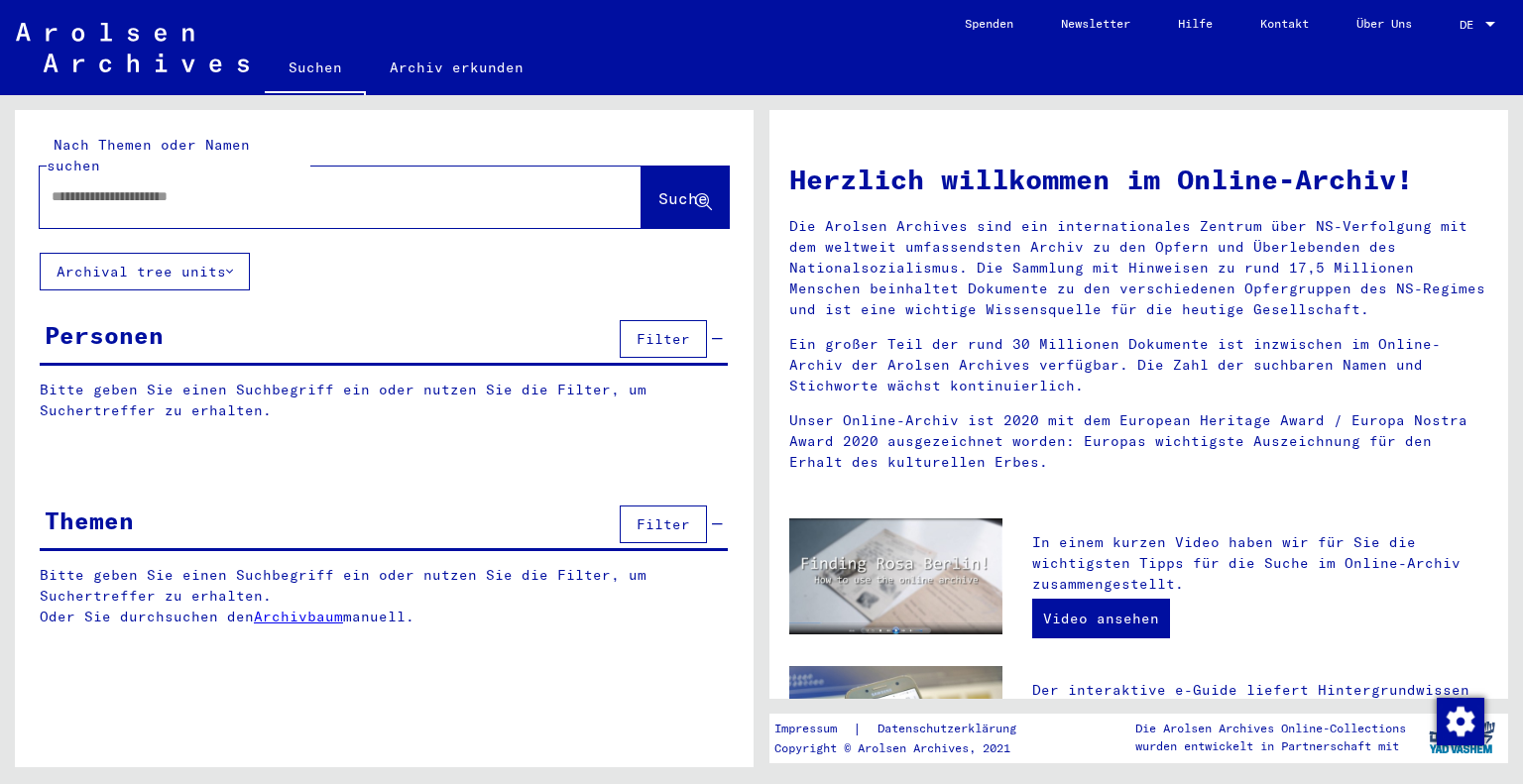click at bounding box center [316, 196] 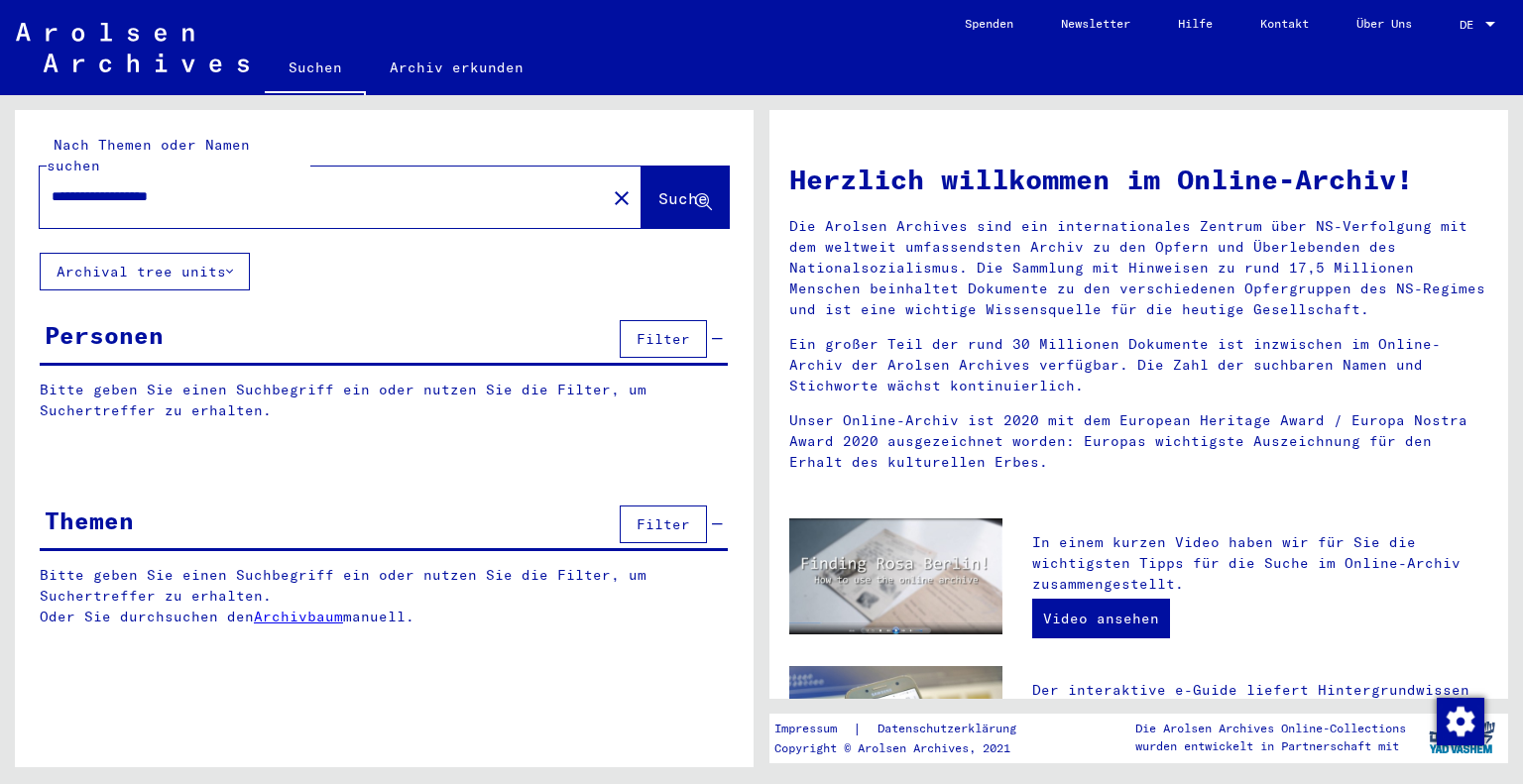 type on "**********" 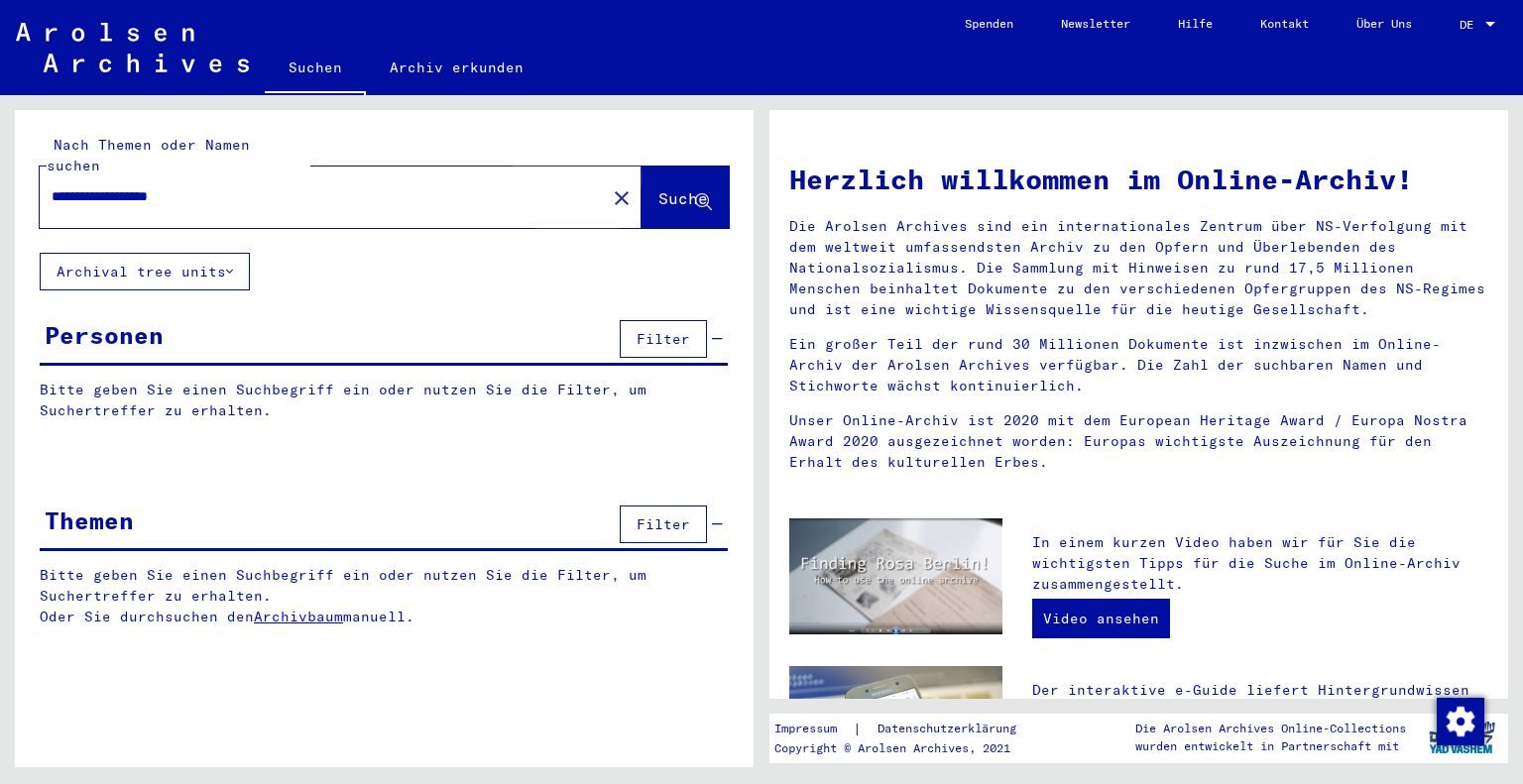 click on "Suche" 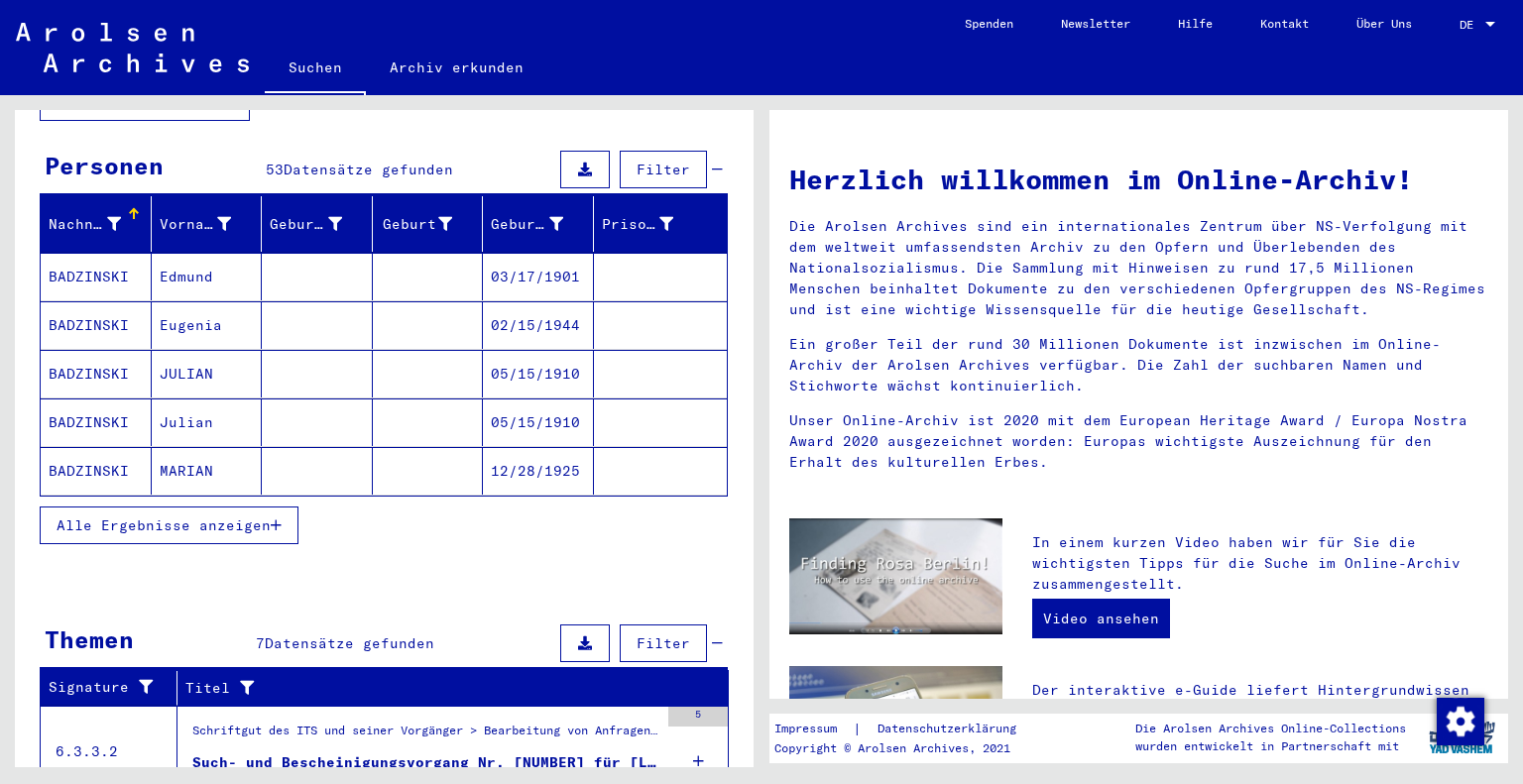 scroll, scrollTop: 297, scrollLeft: 0, axis: vertical 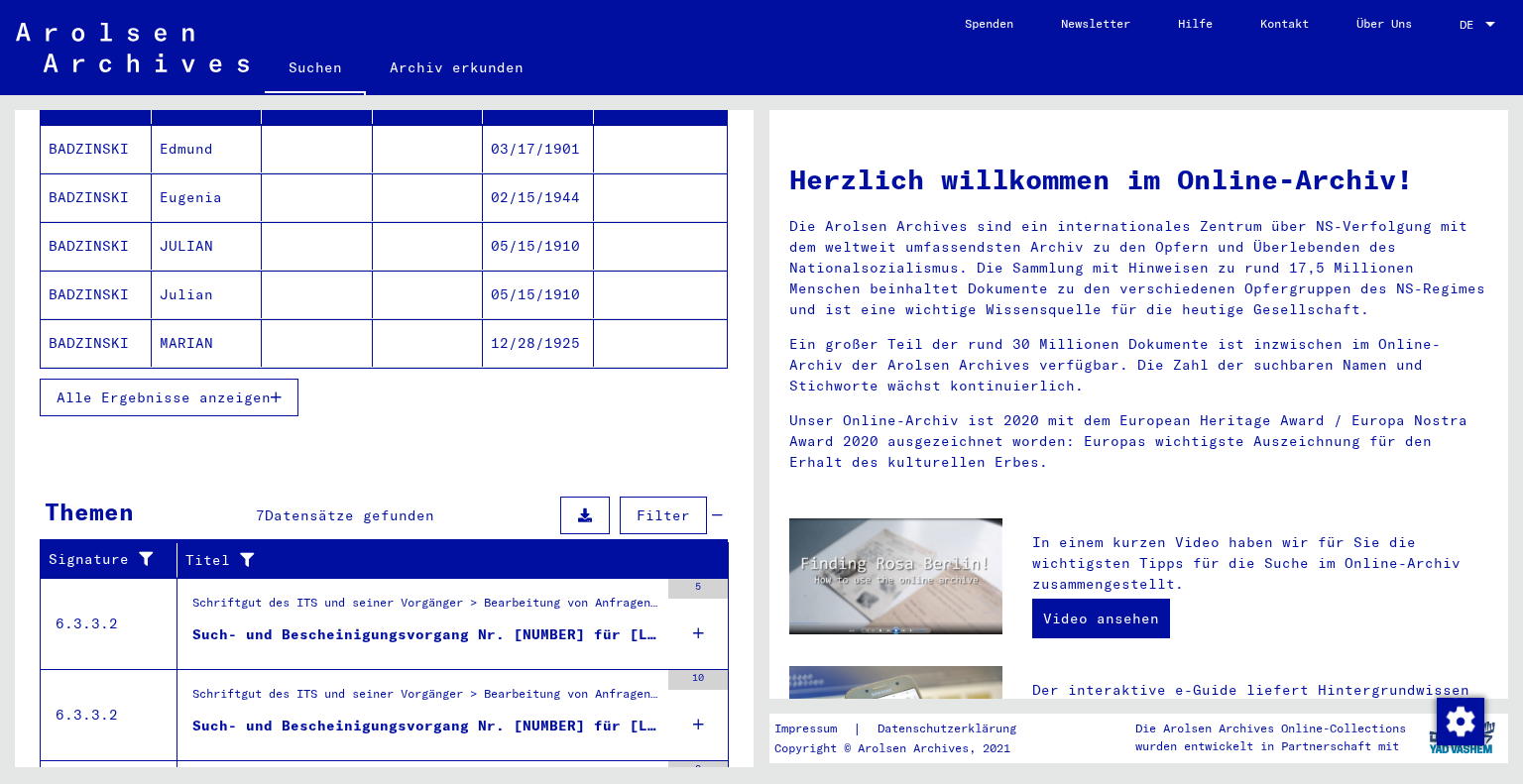 click on "Alle Ergebnisse anzeigen" at bounding box center [164, 397] 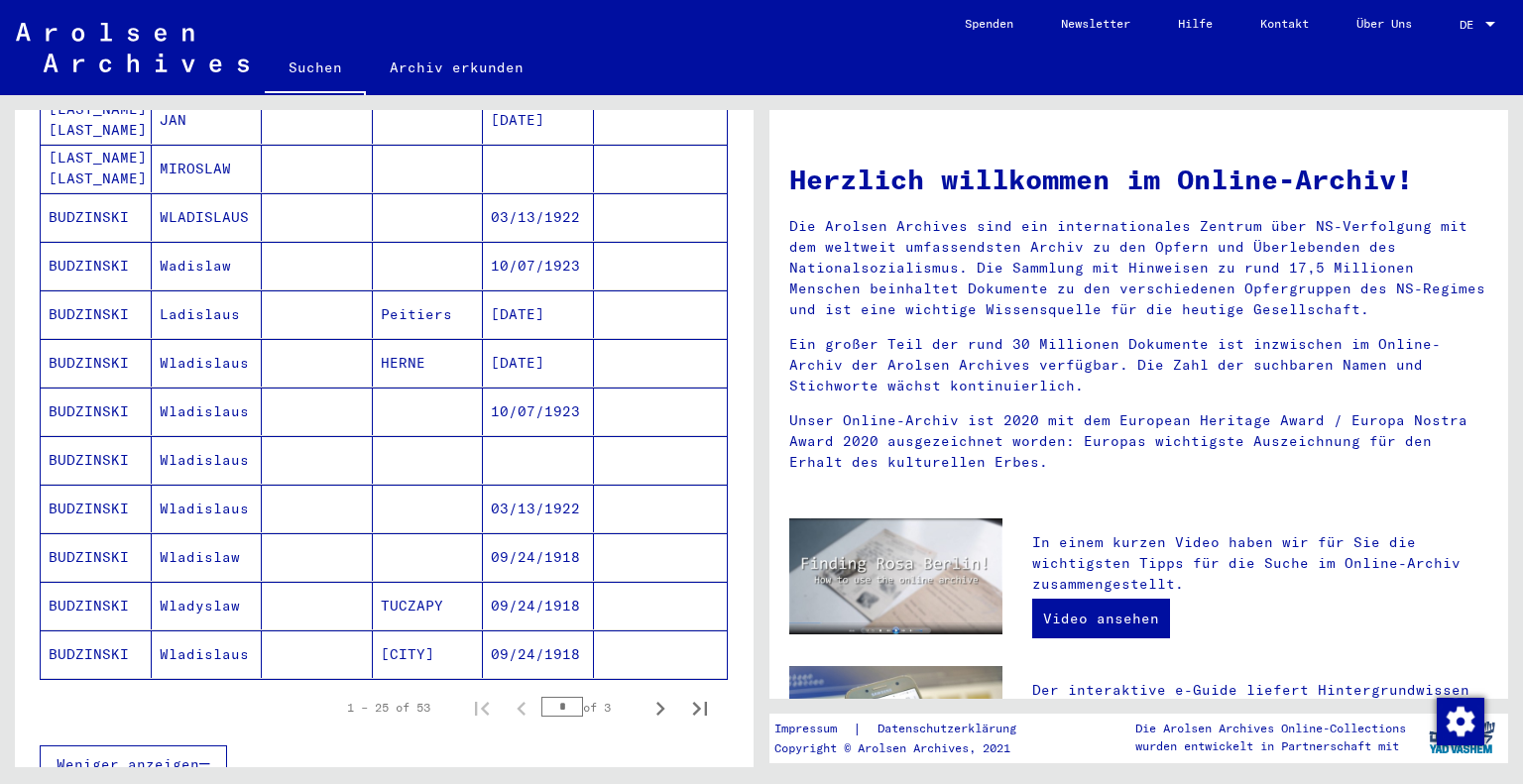 scroll, scrollTop: 991, scrollLeft: 0, axis: vertical 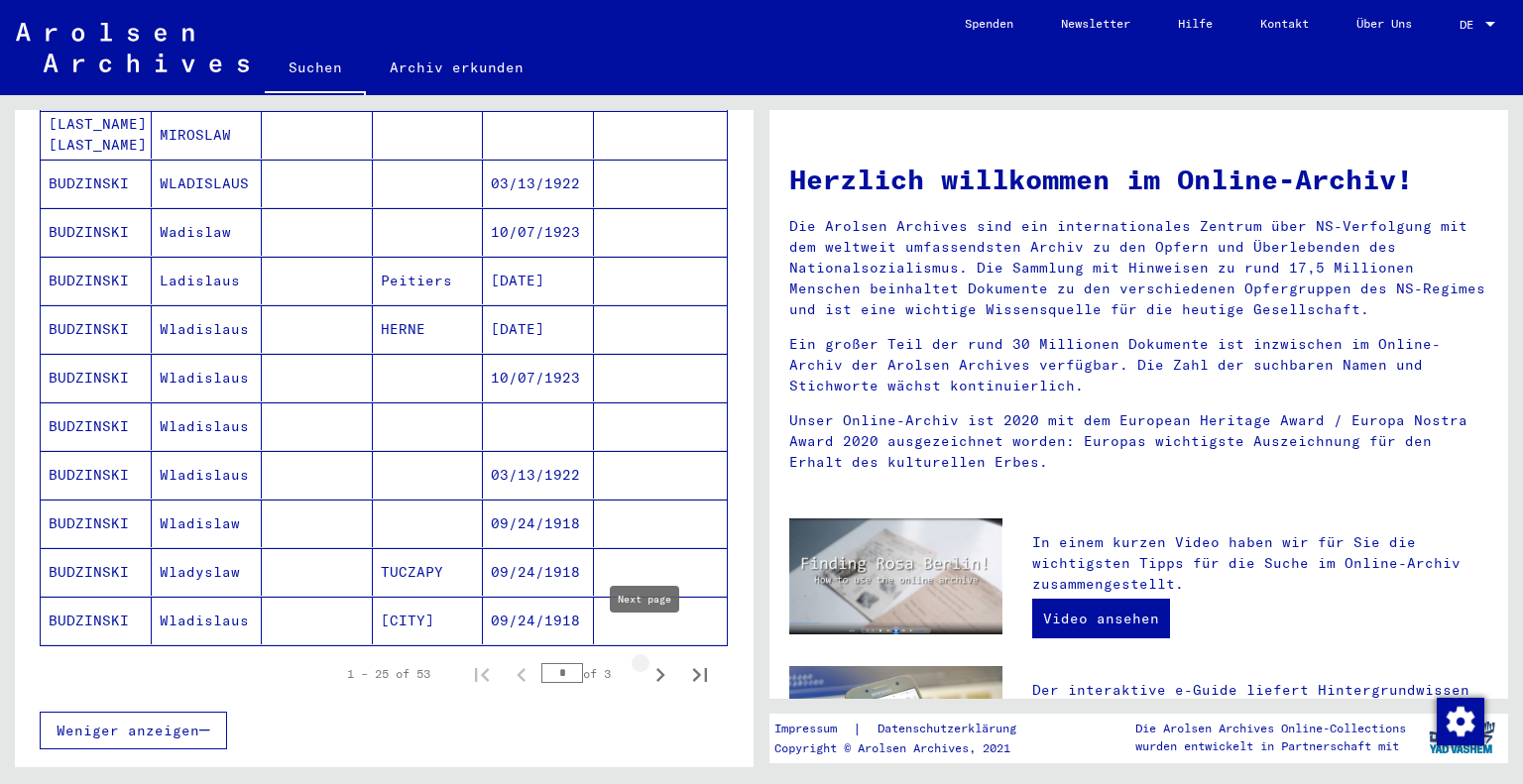 click 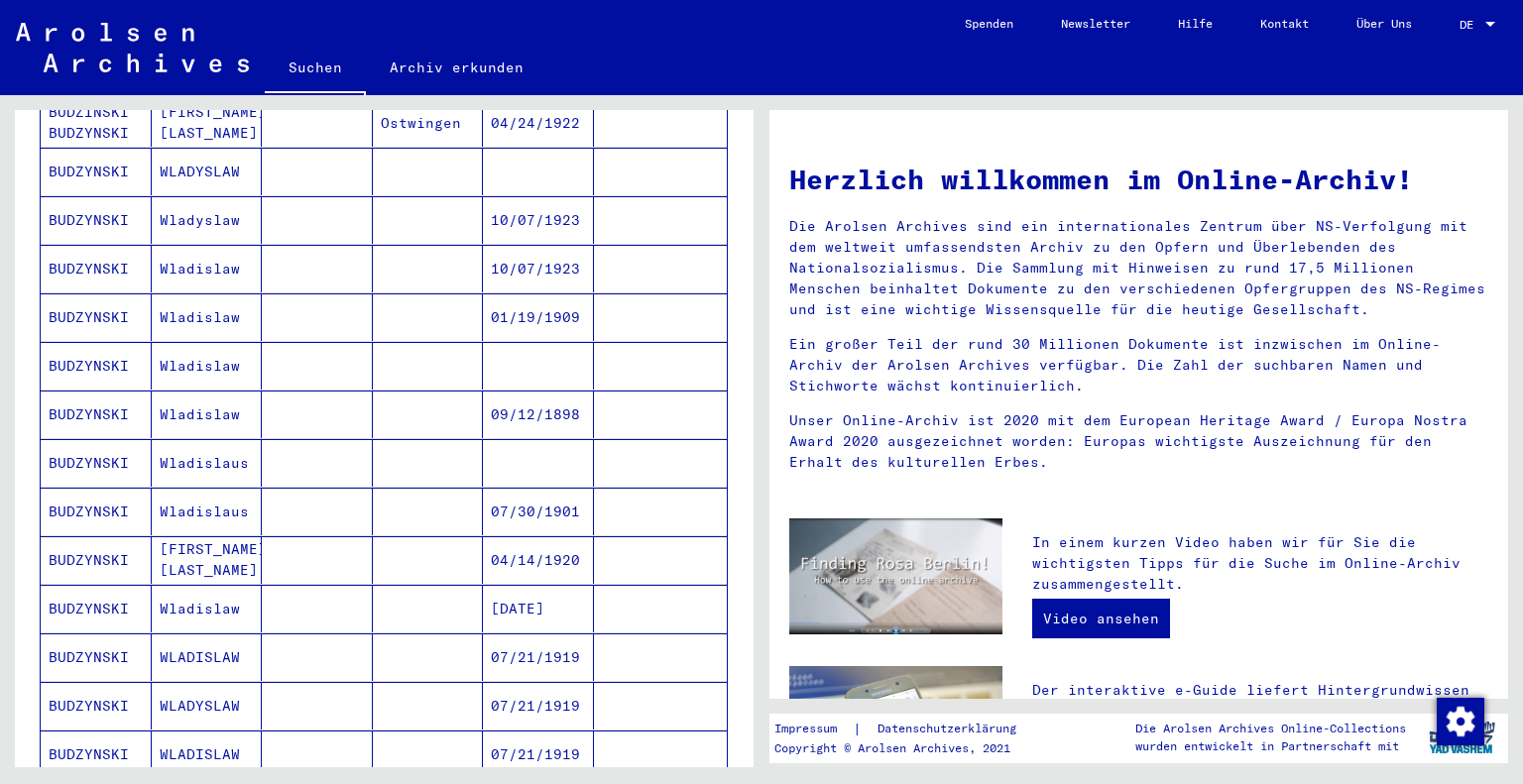 scroll, scrollTop: 892, scrollLeft: 0, axis: vertical 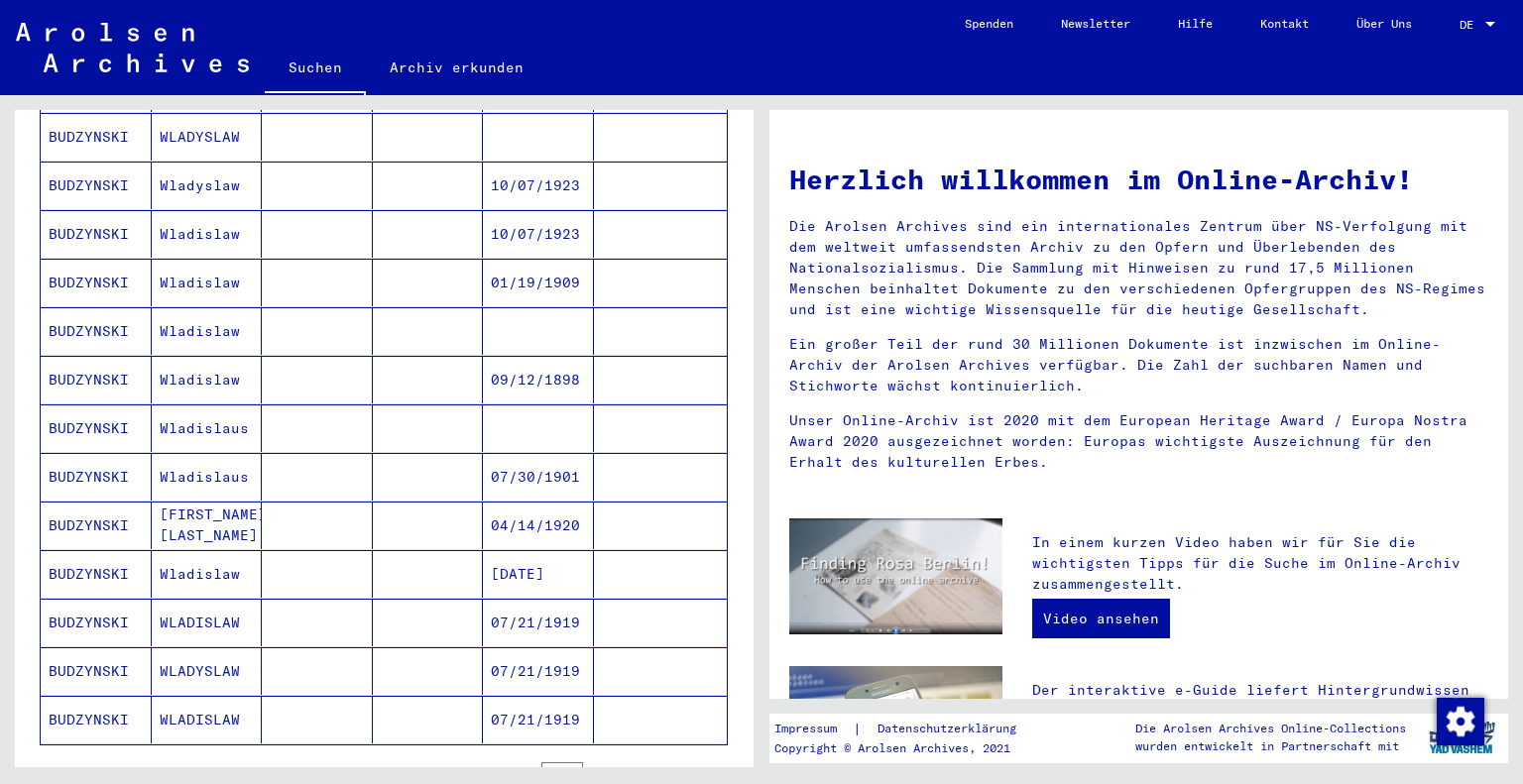 click on "BUDZYNSKI" at bounding box center (96, 428) 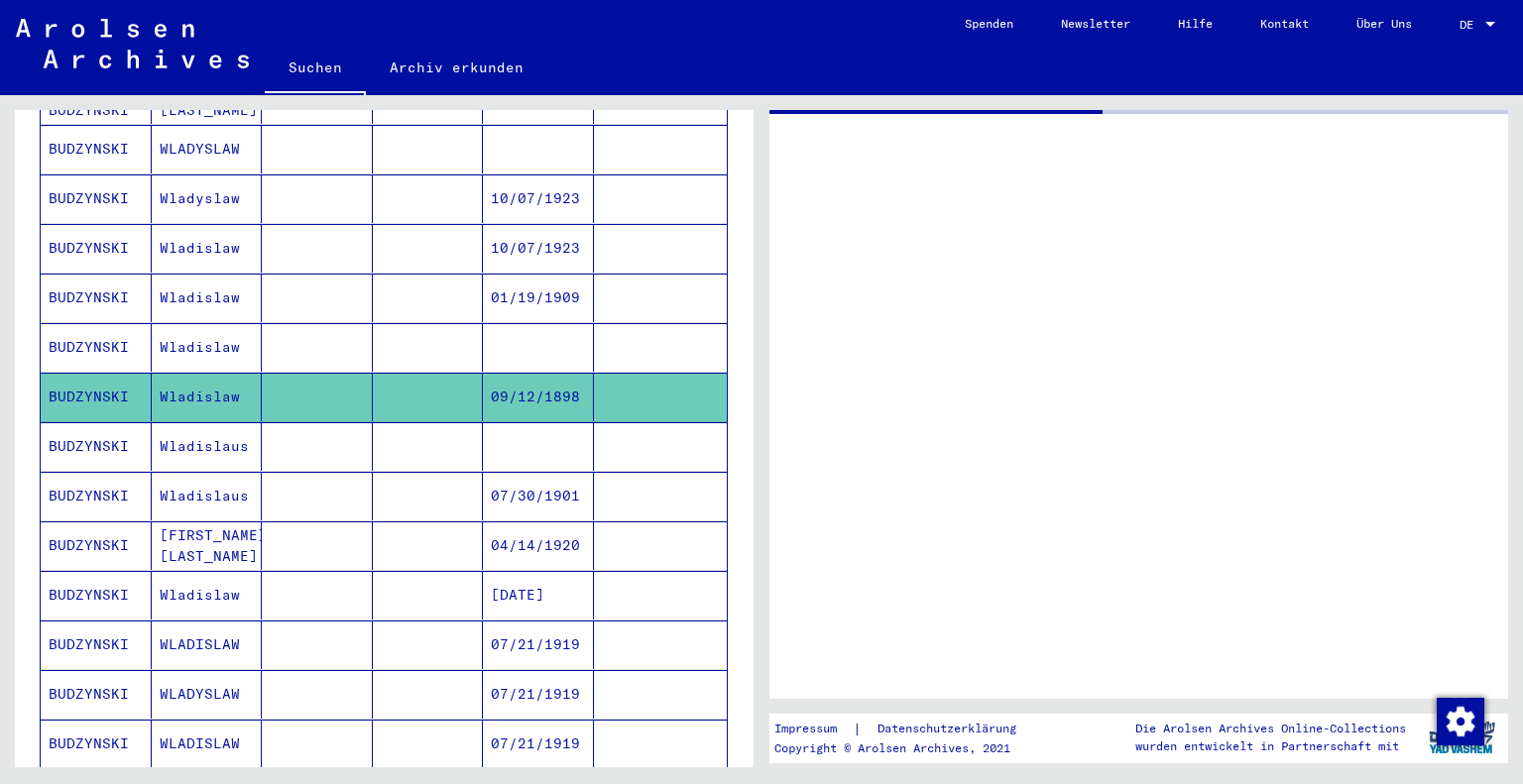 scroll, scrollTop: 902, scrollLeft: 0, axis: vertical 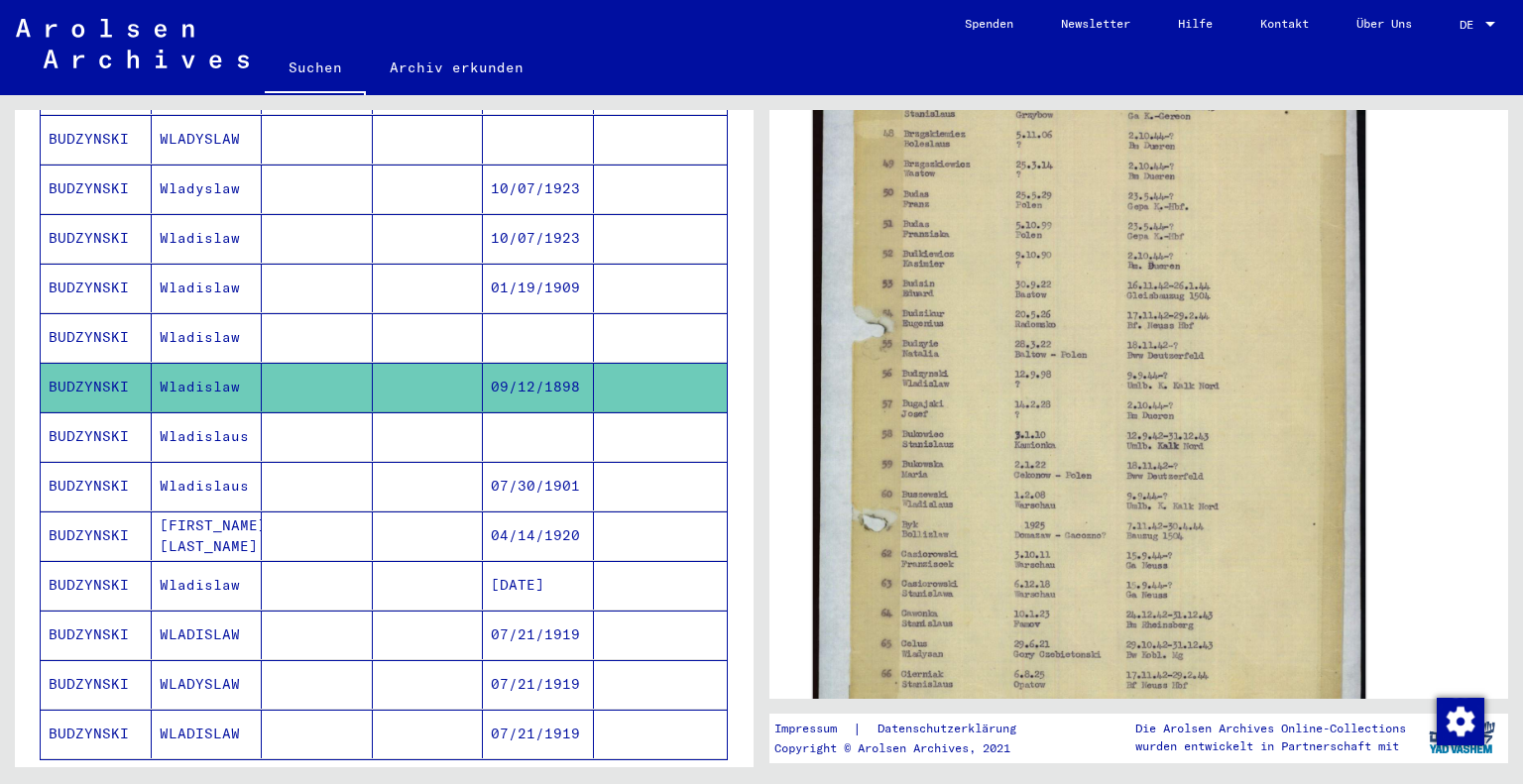 click 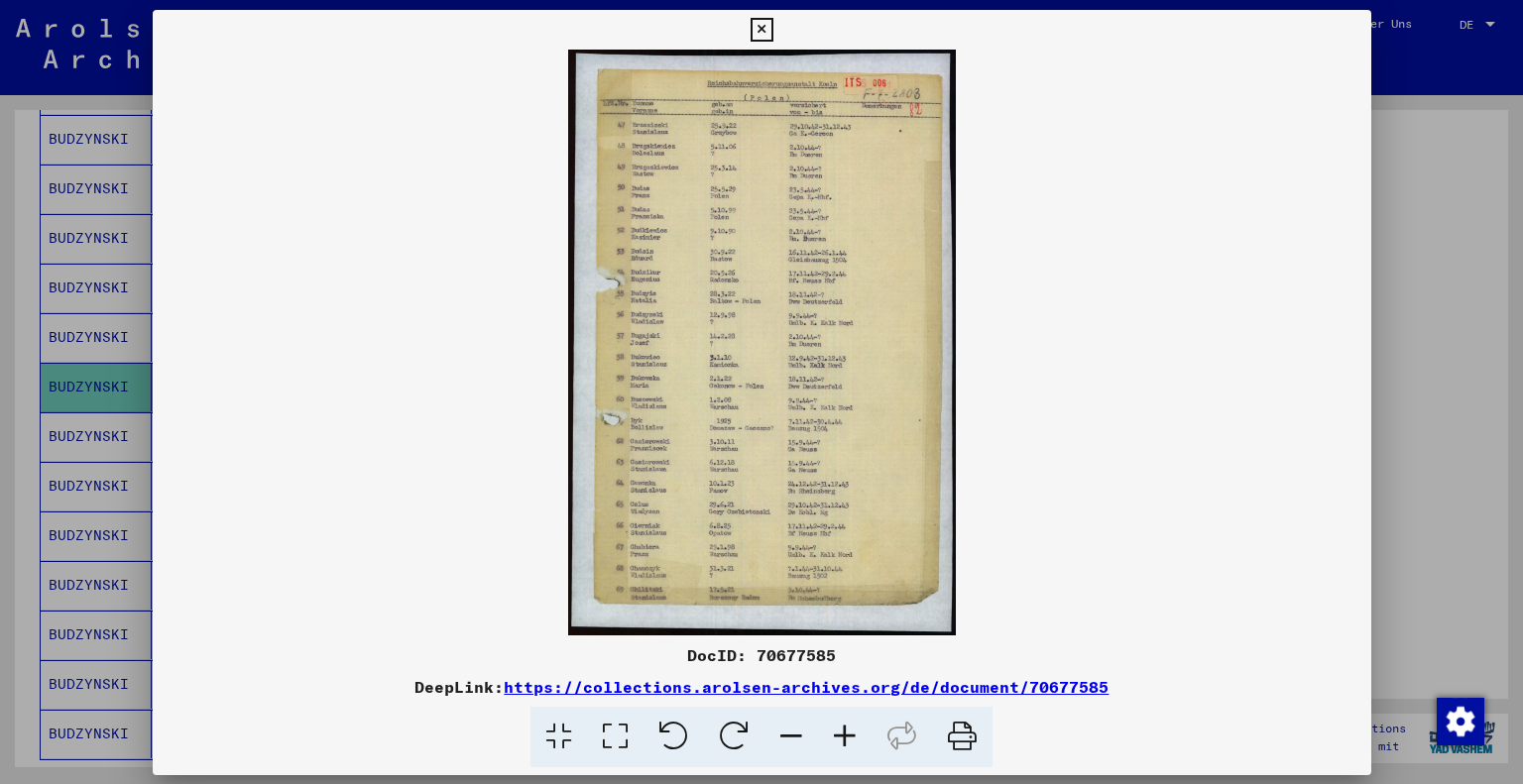 scroll, scrollTop: 495, scrollLeft: 0, axis: vertical 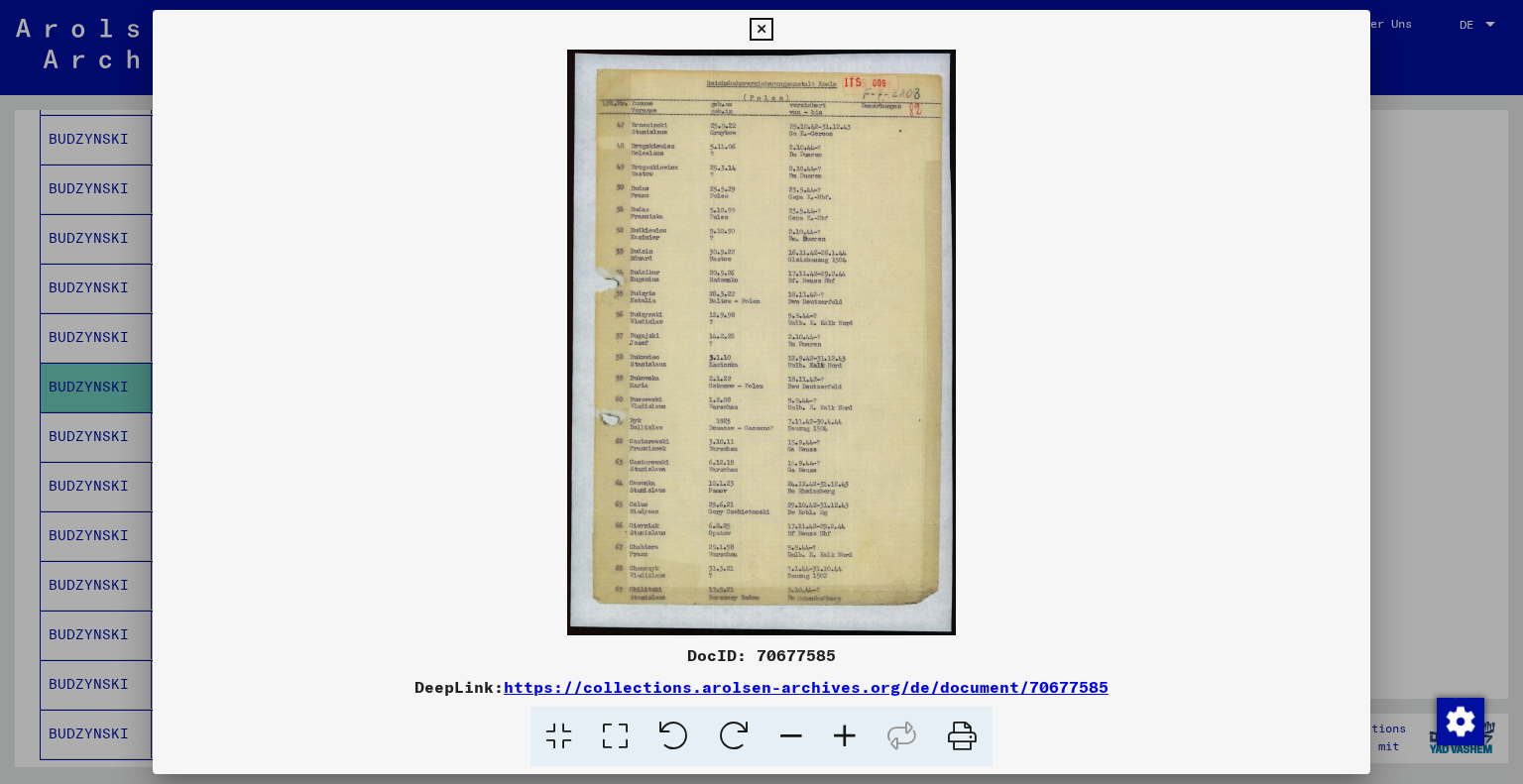 click at bounding box center [845, 736] 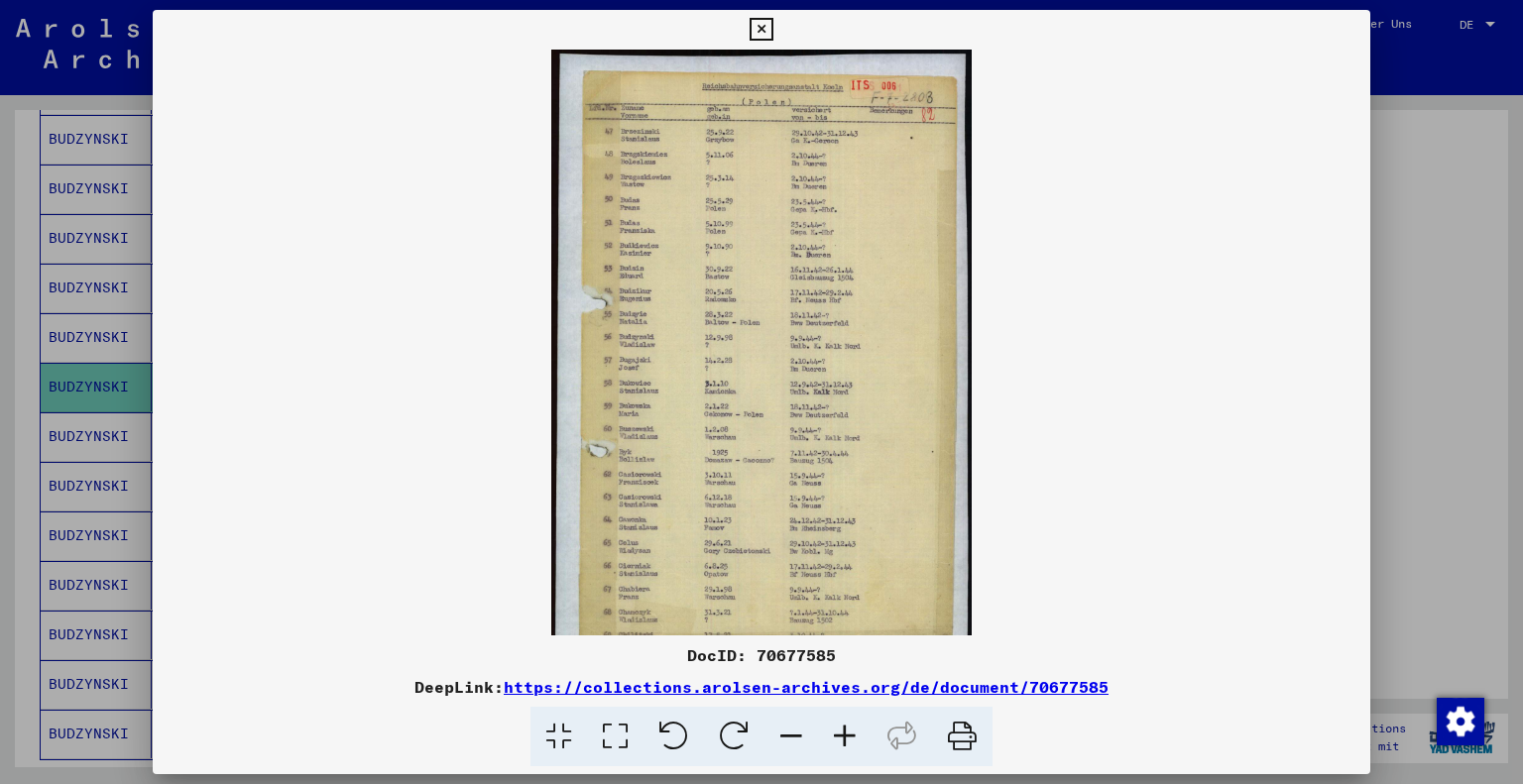 click at bounding box center (845, 736) 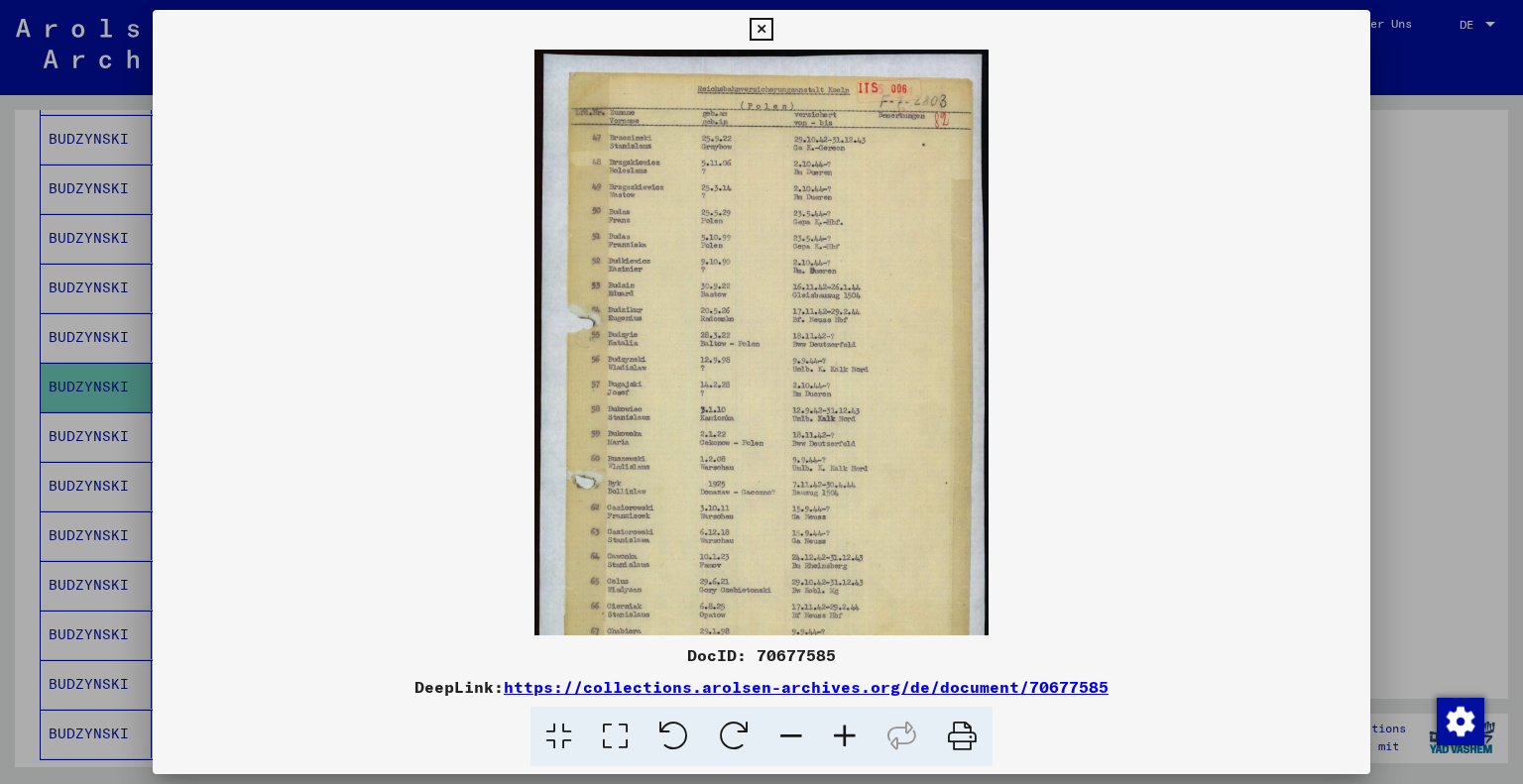 click at bounding box center [845, 736] 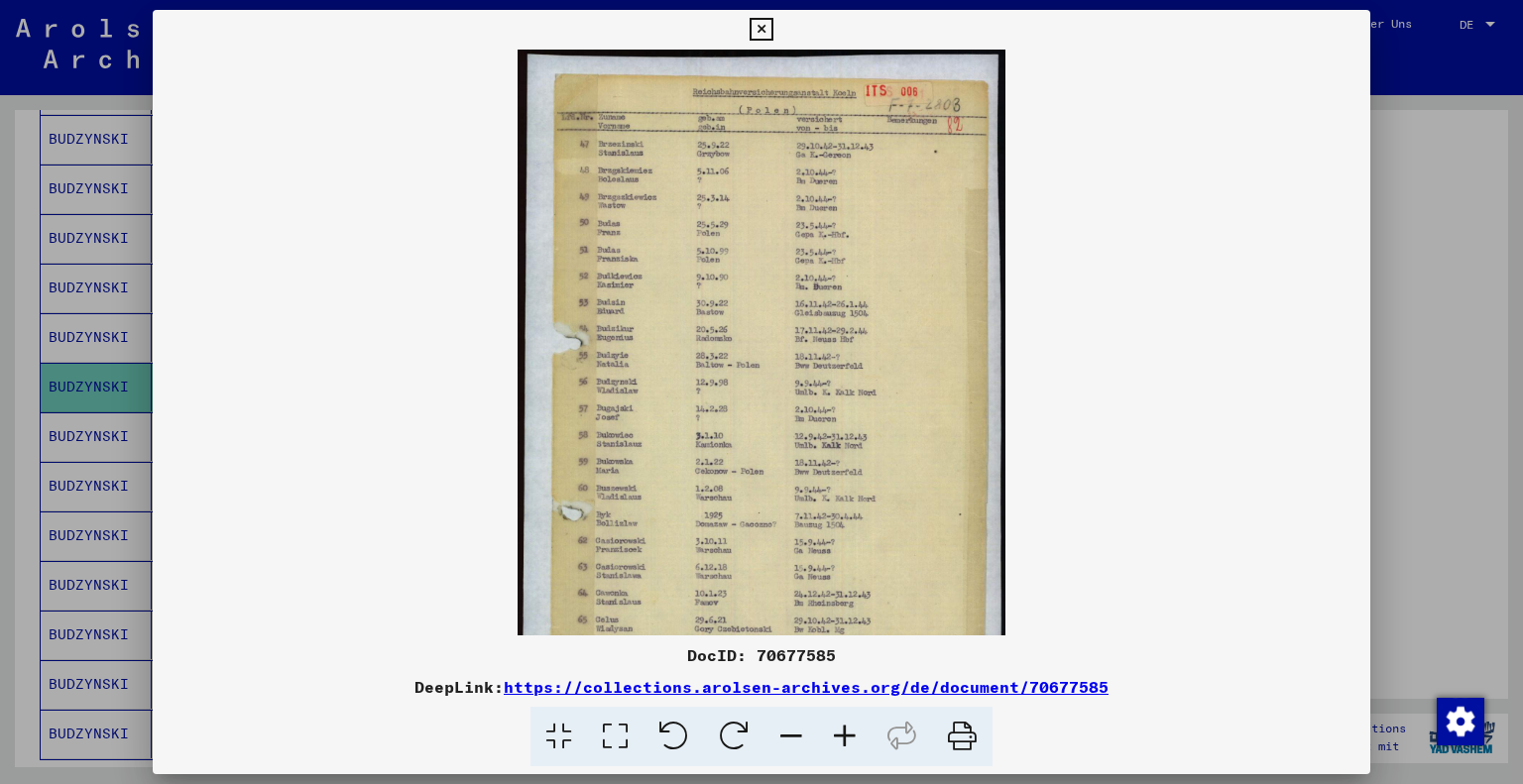 click at bounding box center (845, 736) 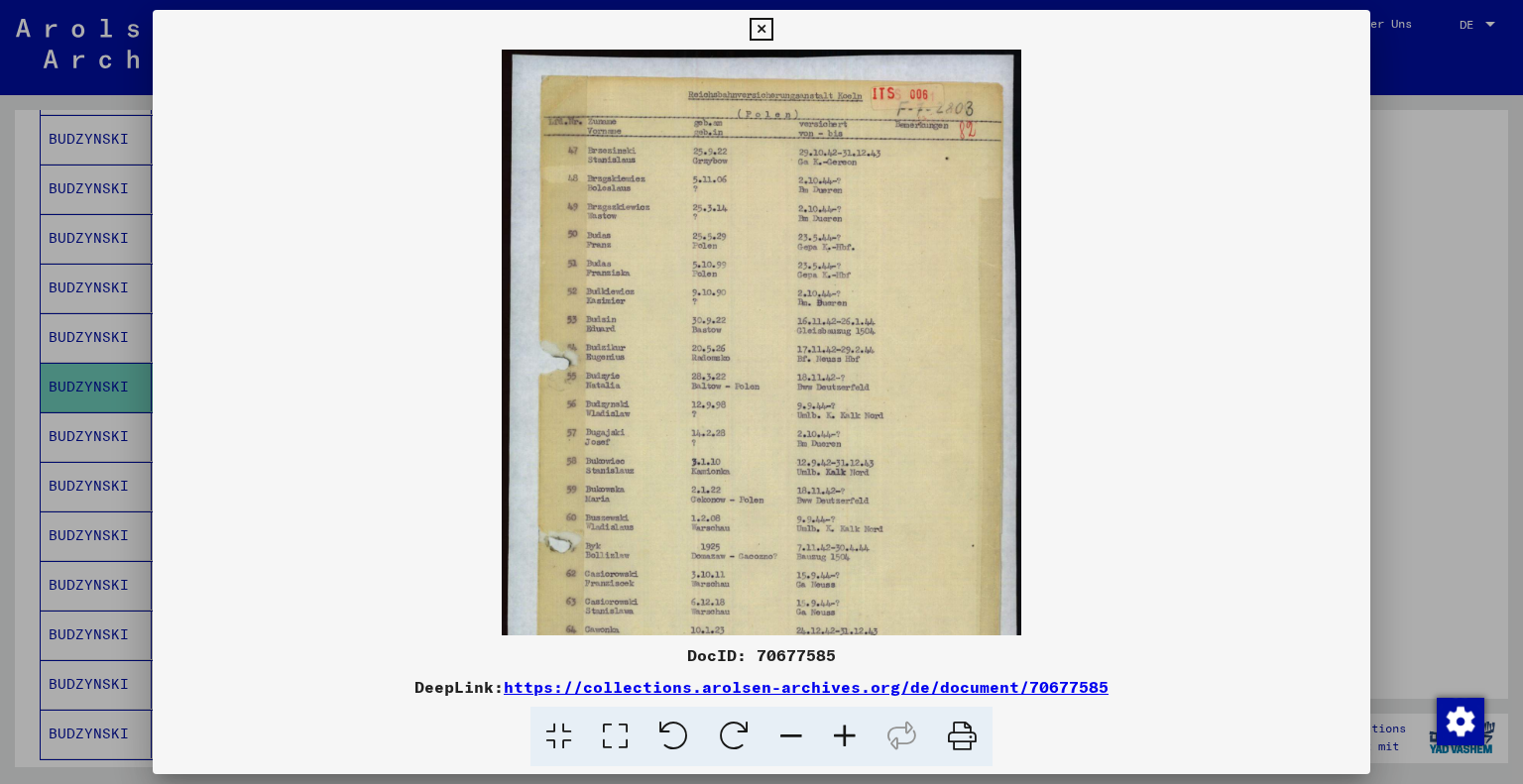click at bounding box center (845, 736) 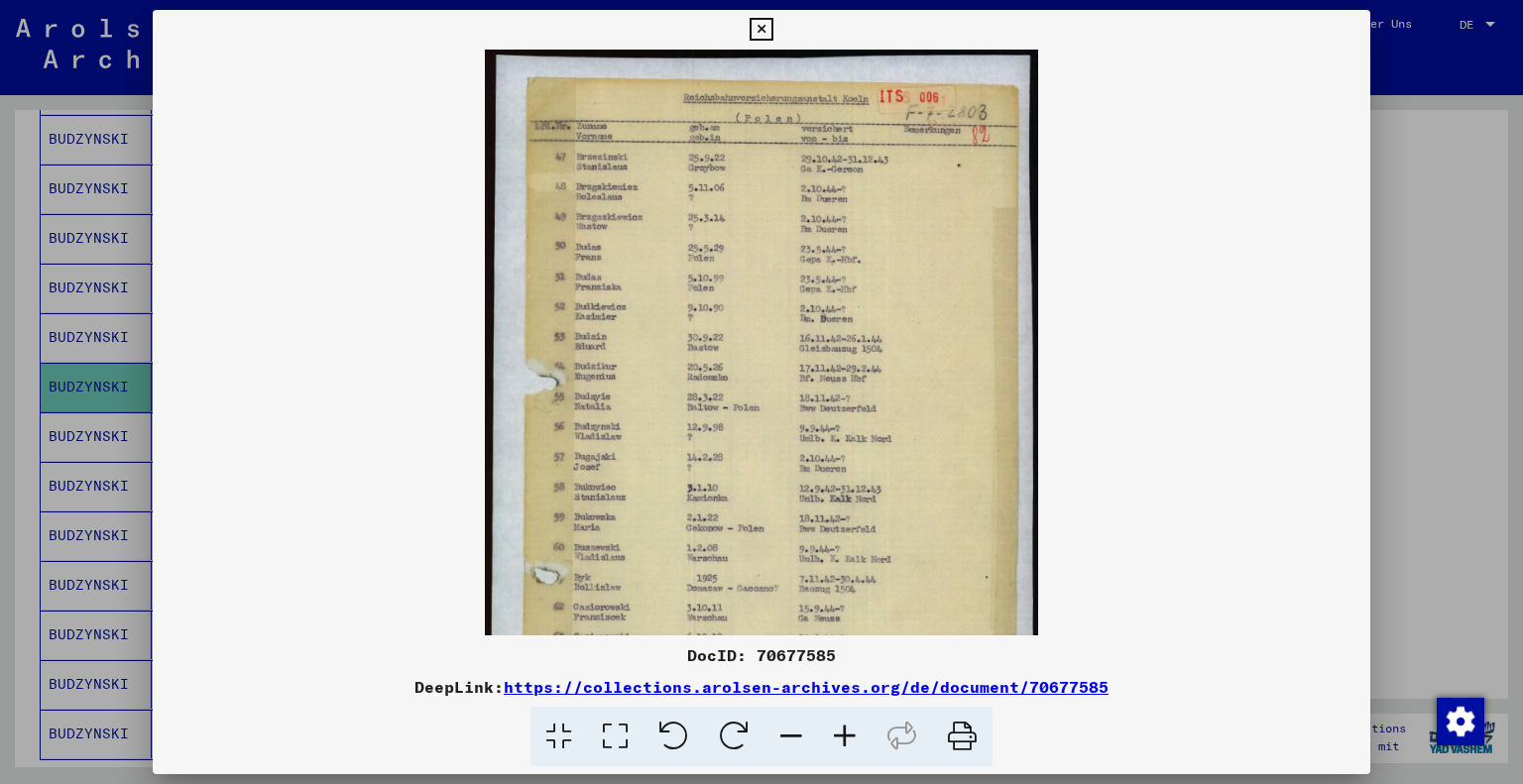 click at bounding box center (845, 736) 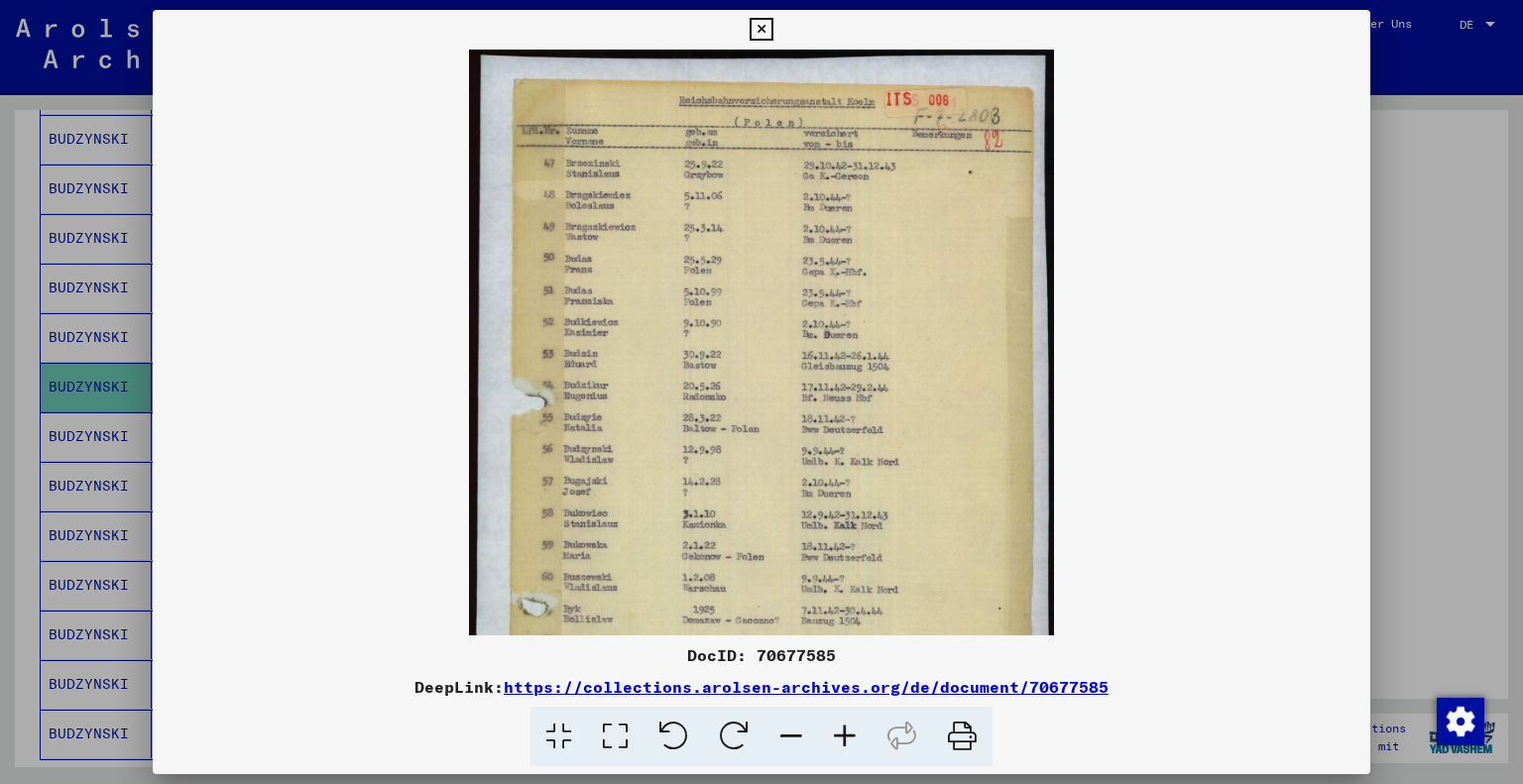click at bounding box center (845, 736) 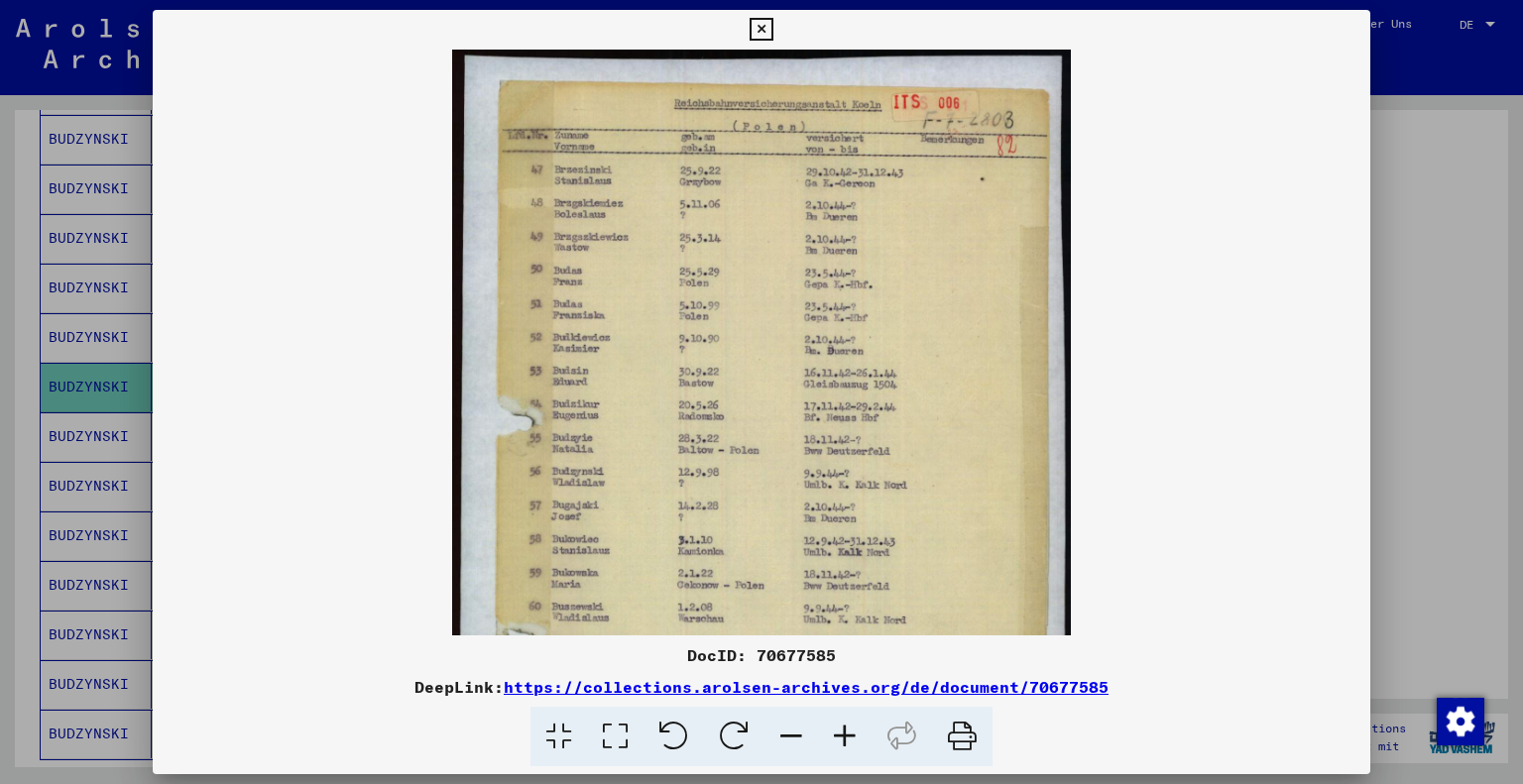 click at bounding box center [845, 736] 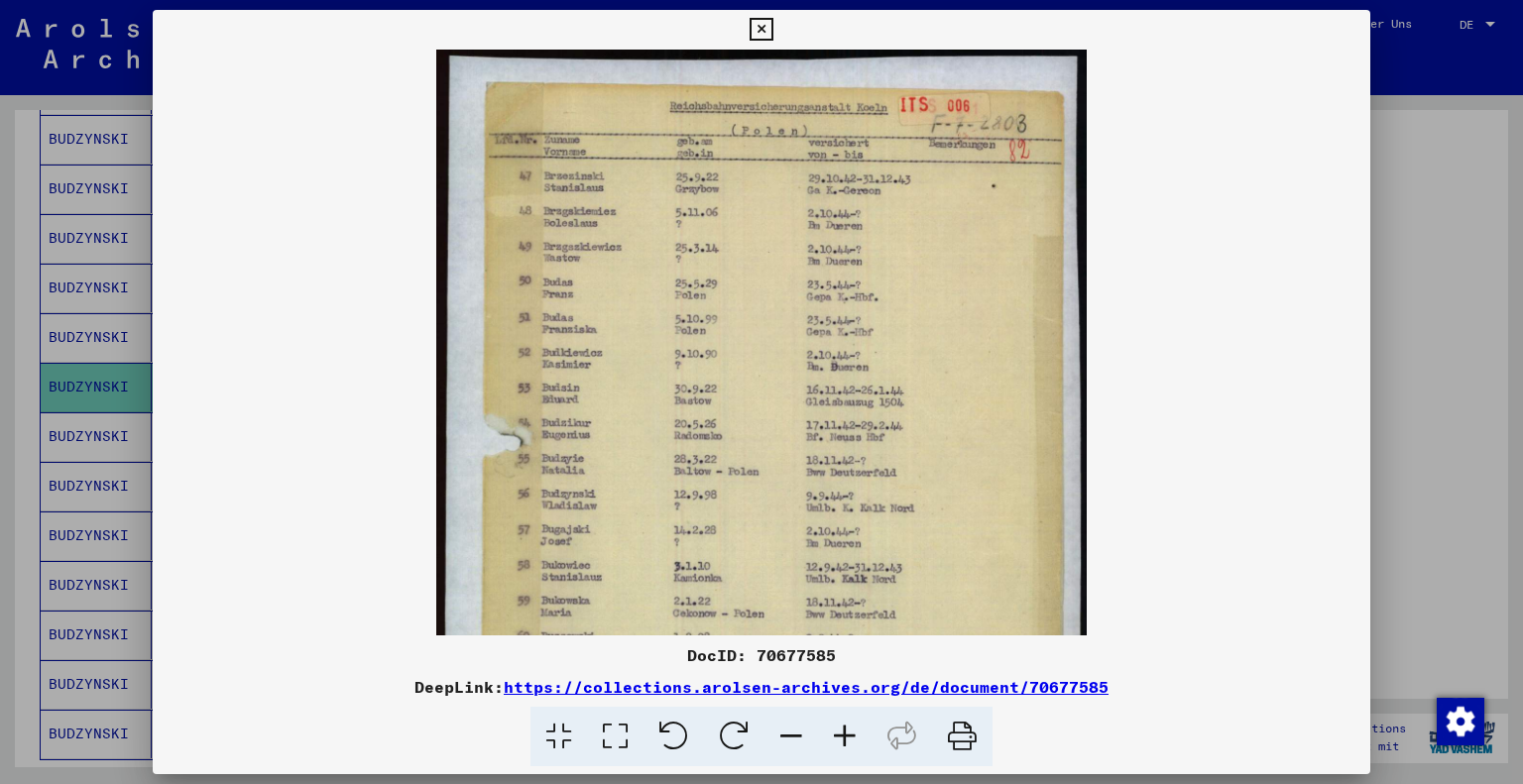 click at bounding box center [845, 736] 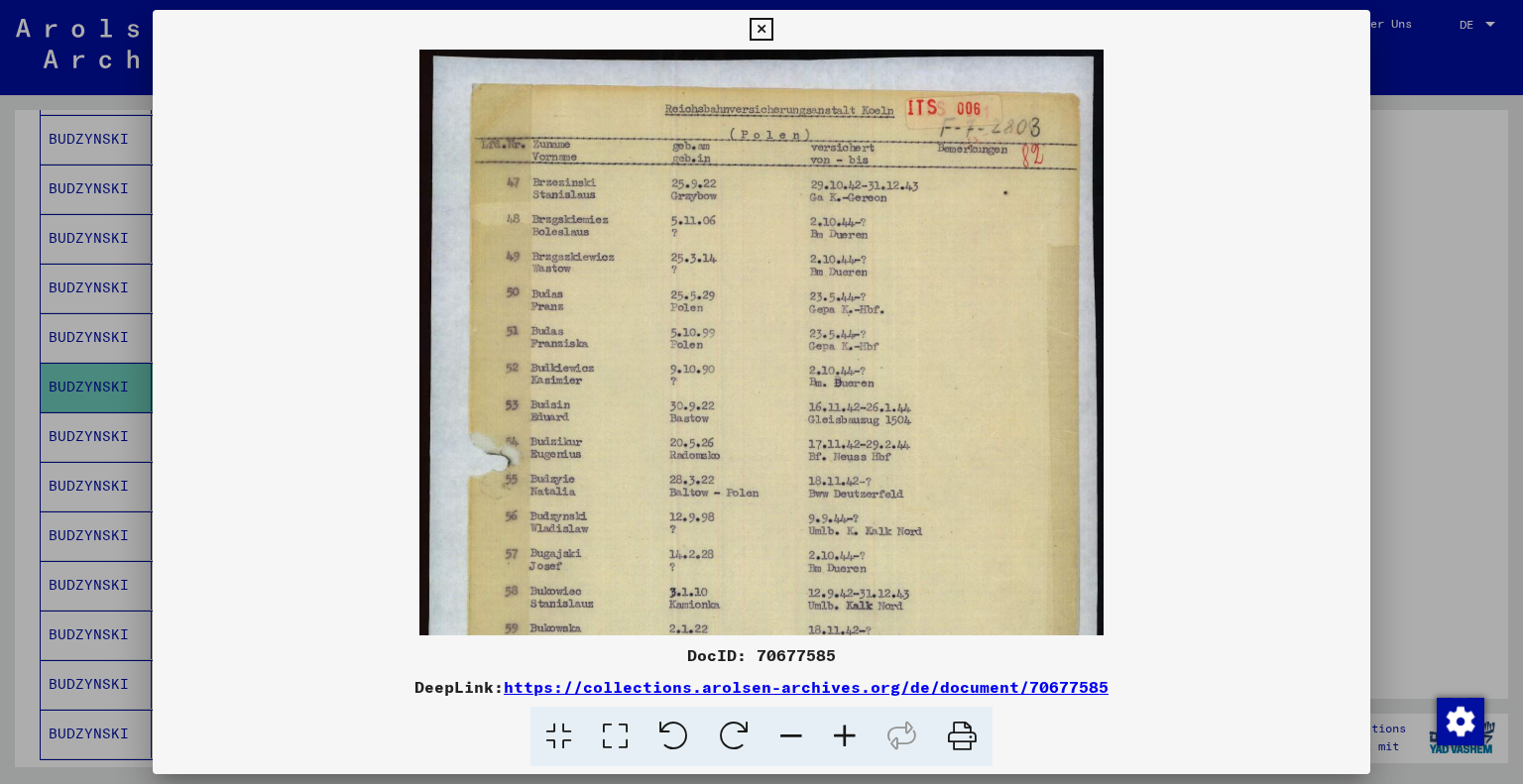 click at bounding box center [845, 736] 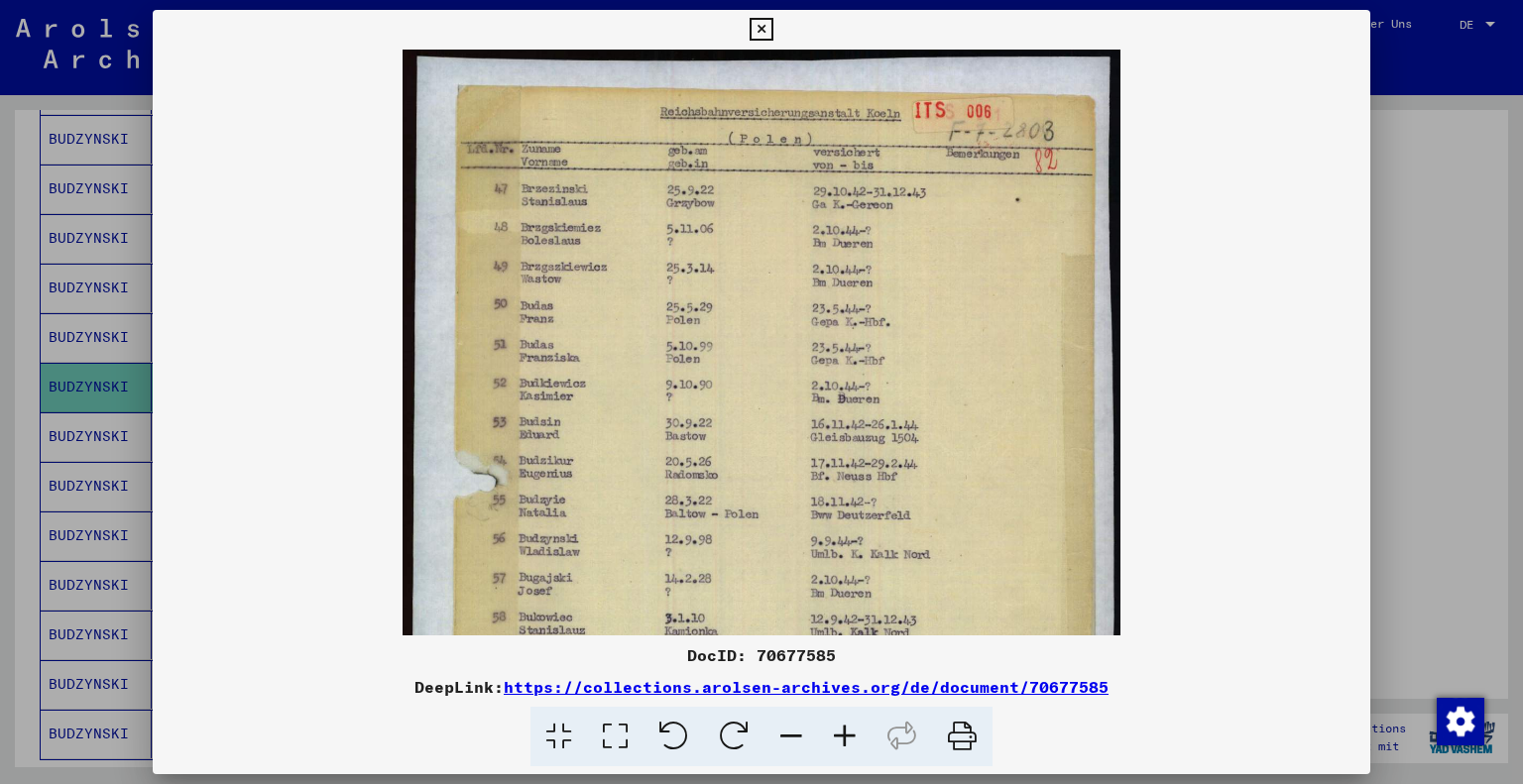 click at bounding box center (845, 736) 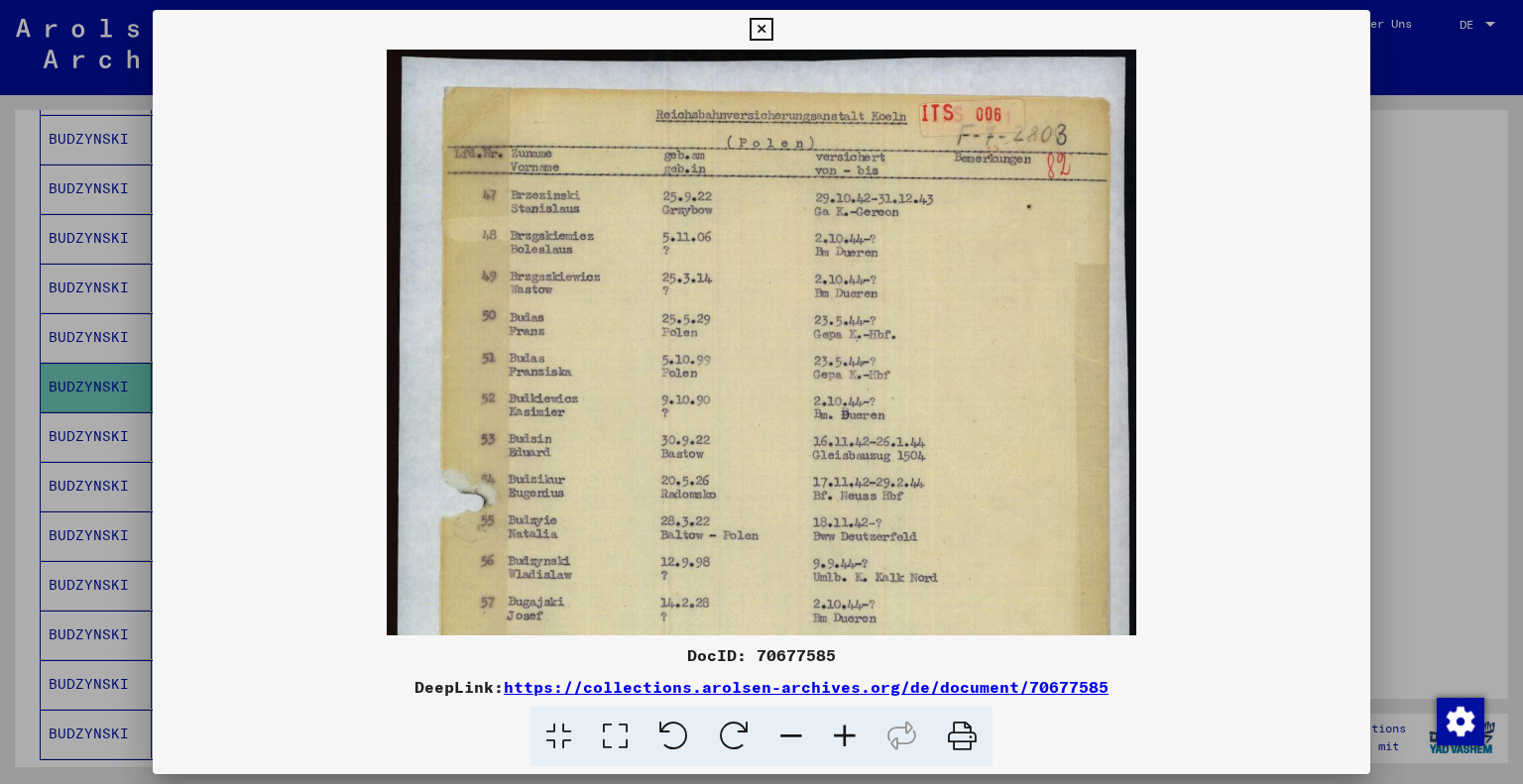 click at bounding box center (845, 736) 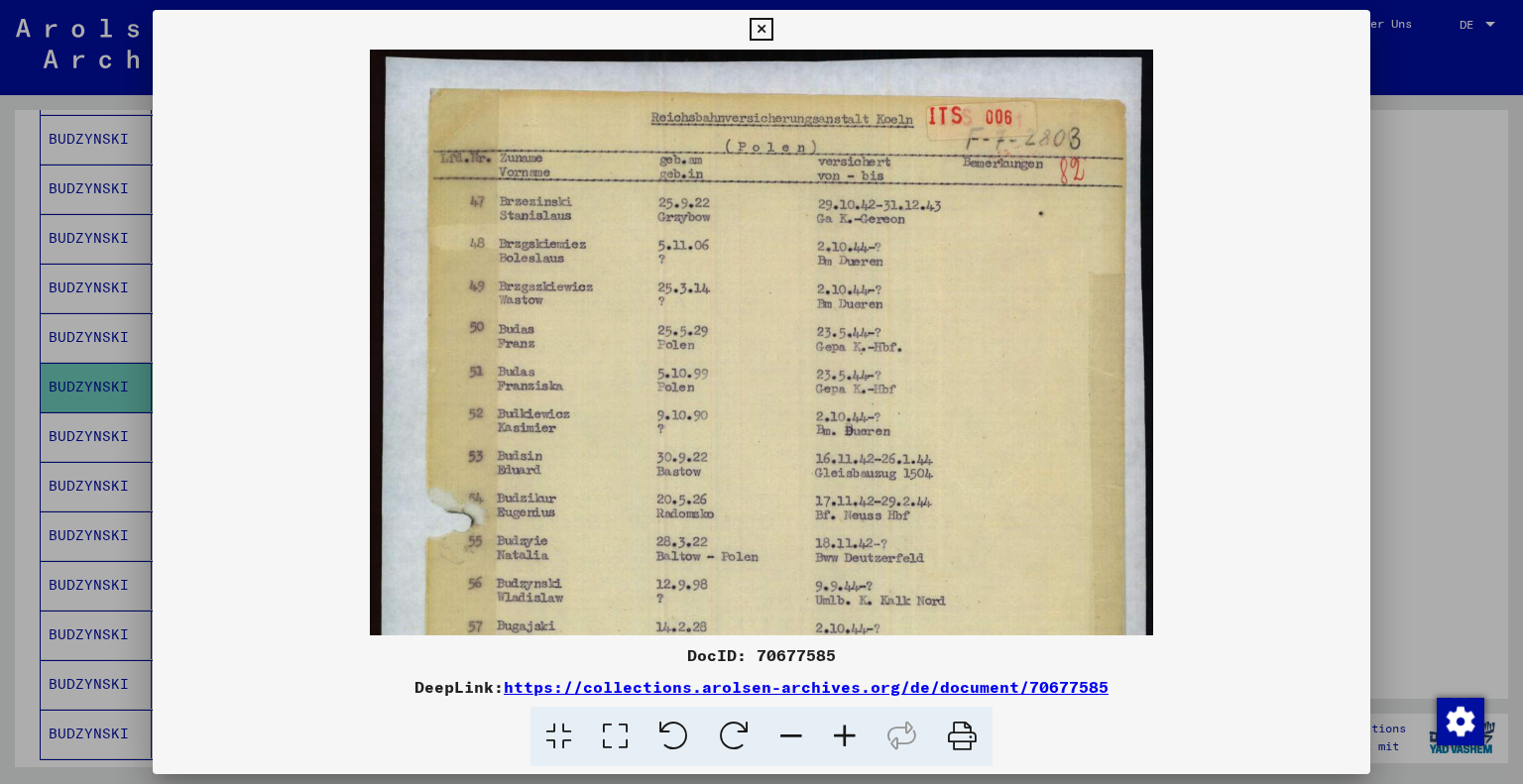 click at bounding box center (845, 736) 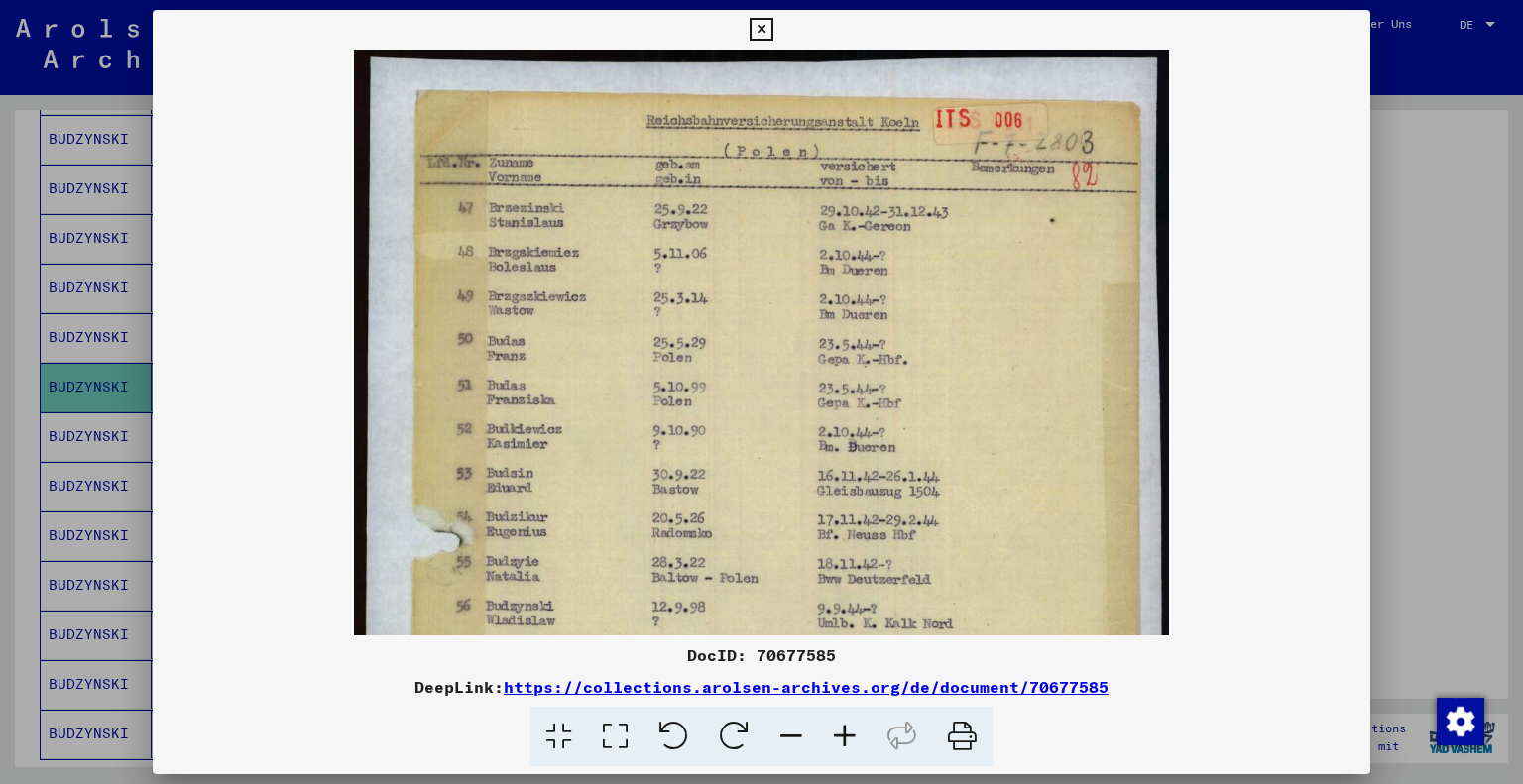 click at bounding box center (845, 736) 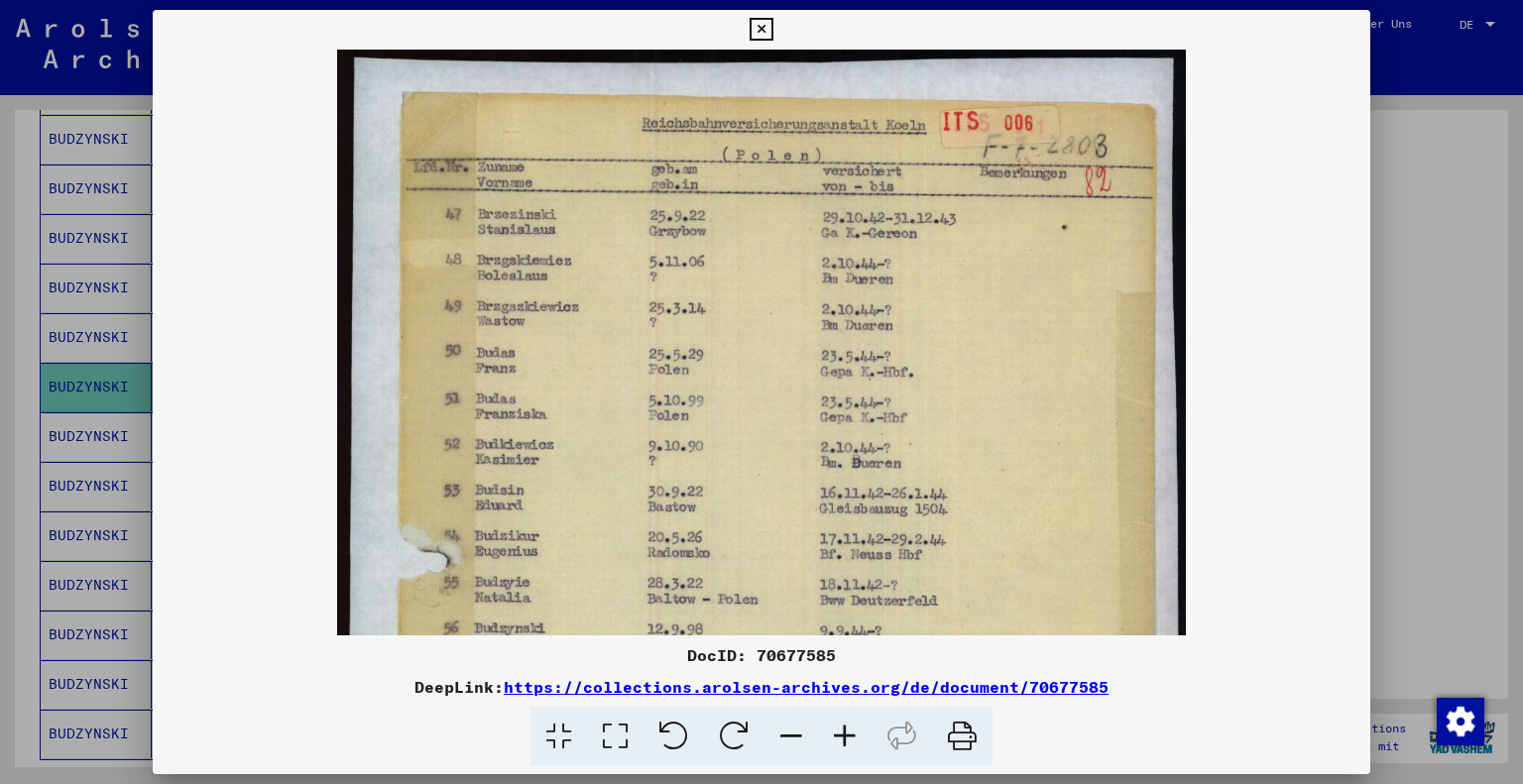 click at bounding box center (845, 736) 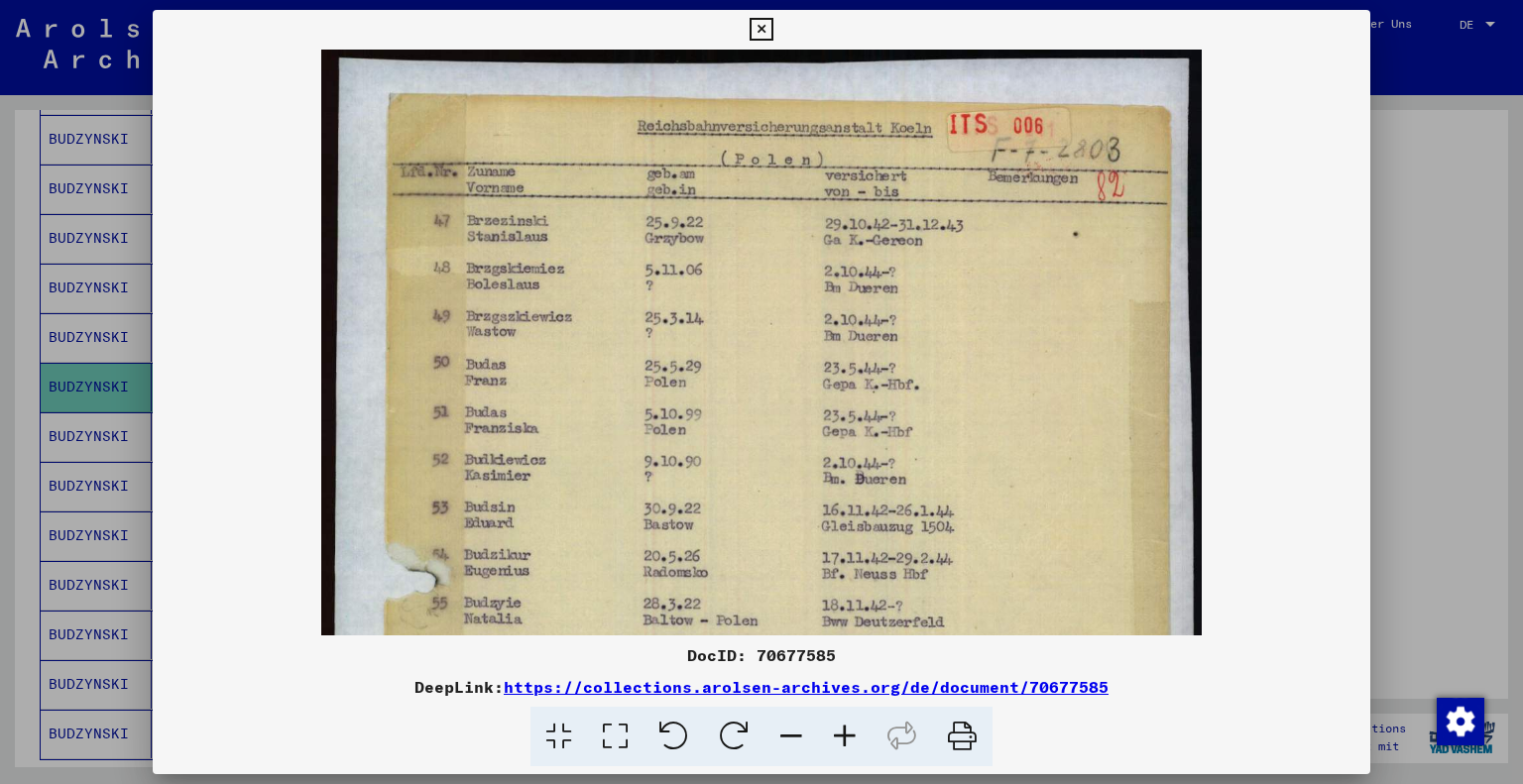 drag, startPoint x: 1504, startPoint y: 332, endPoint x: 1226, endPoint y: 302, distance: 279.614 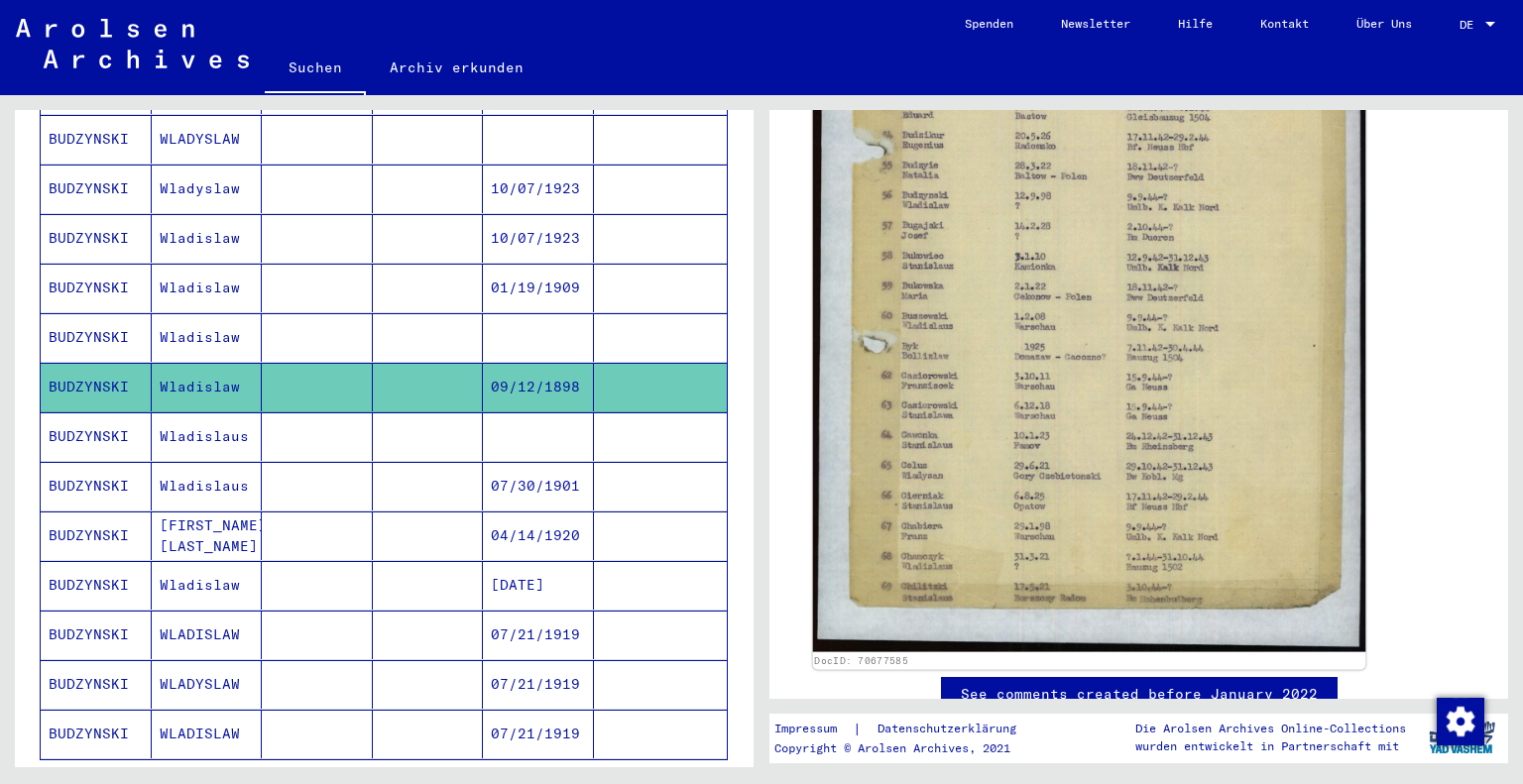 scroll, scrollTop: 594, scrollLeft: 0, axis: vertical 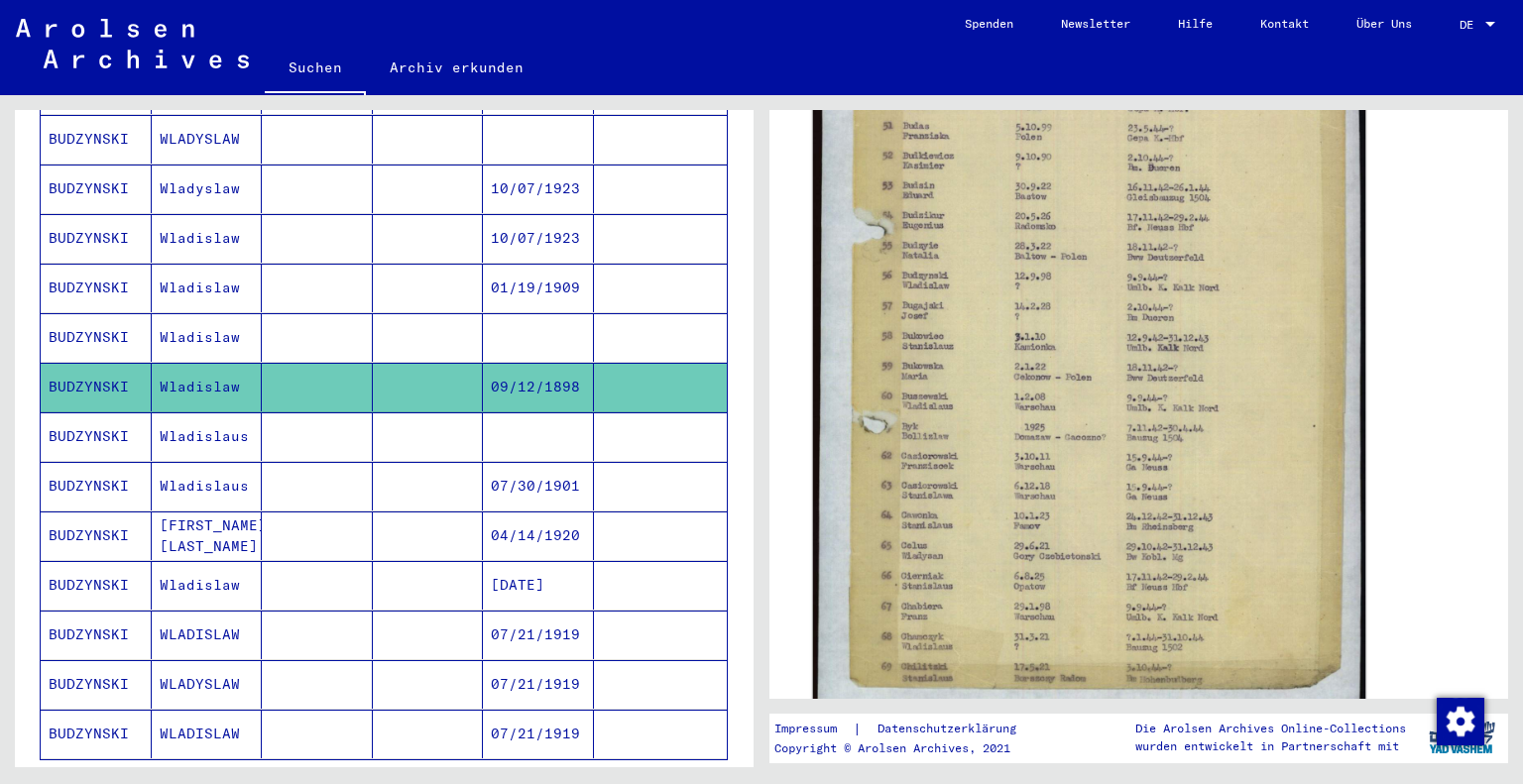 click 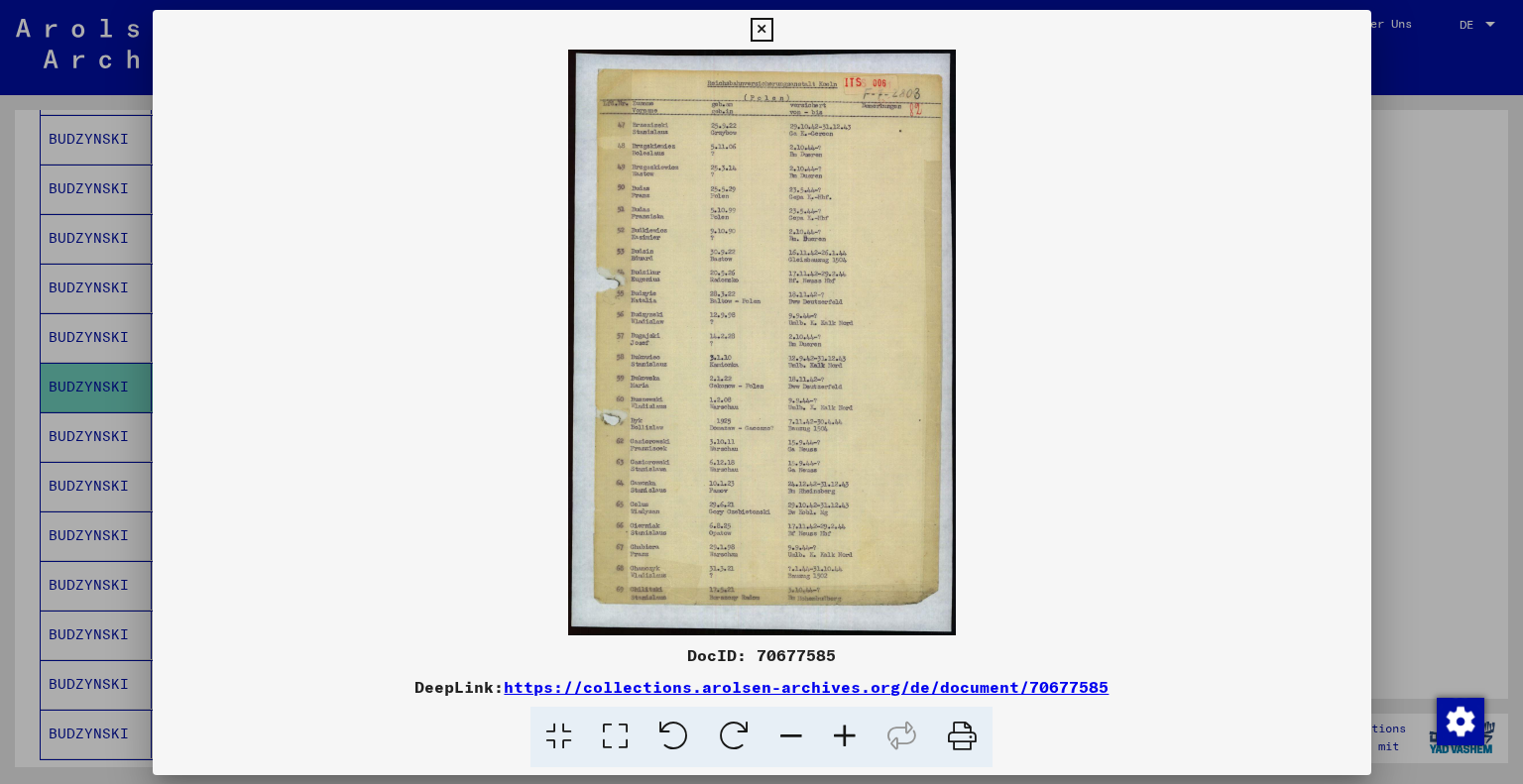 scroll, scrollTop: 593, scrollLeft: 0, axis: vertical 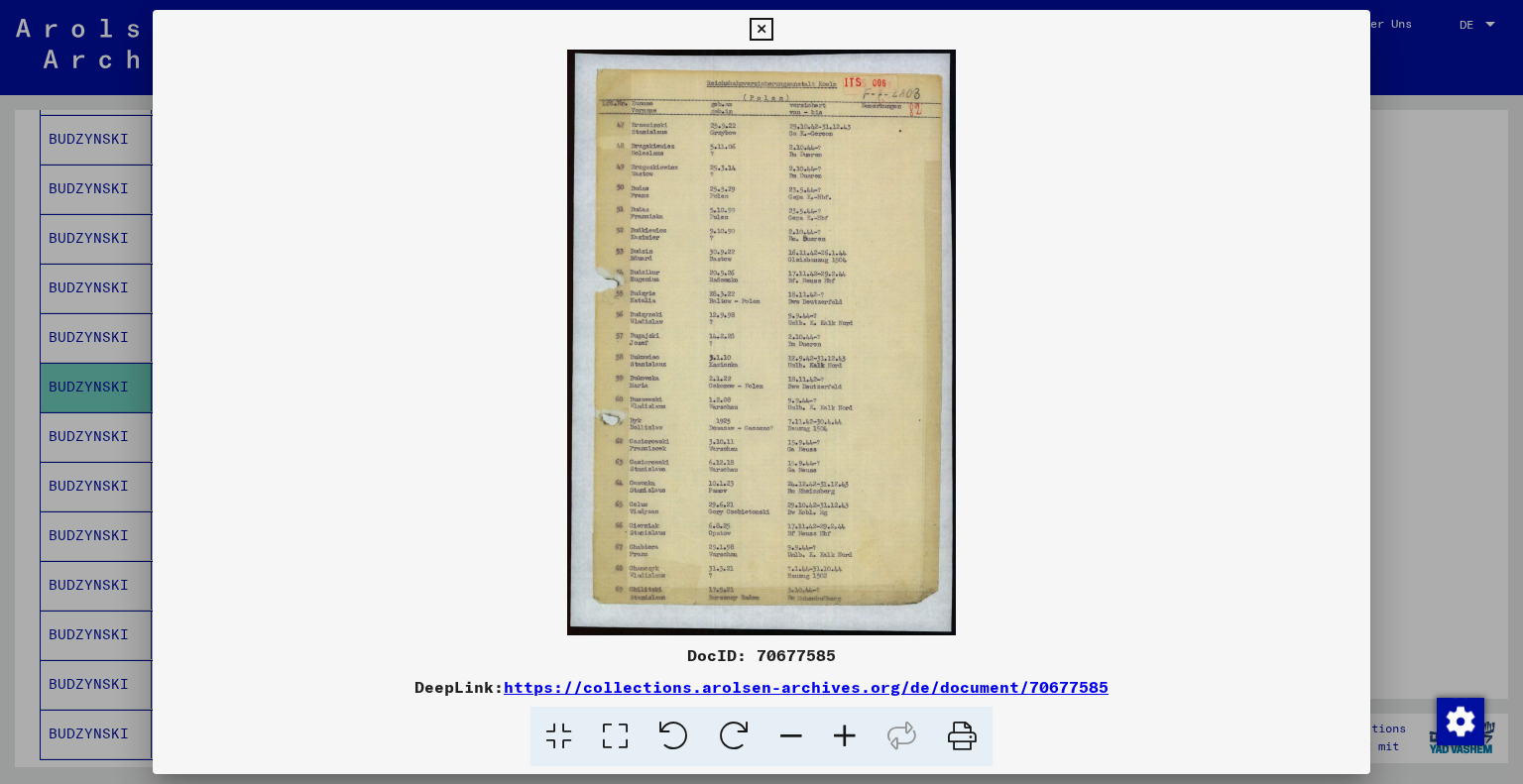click at bounding box center [762, 342] 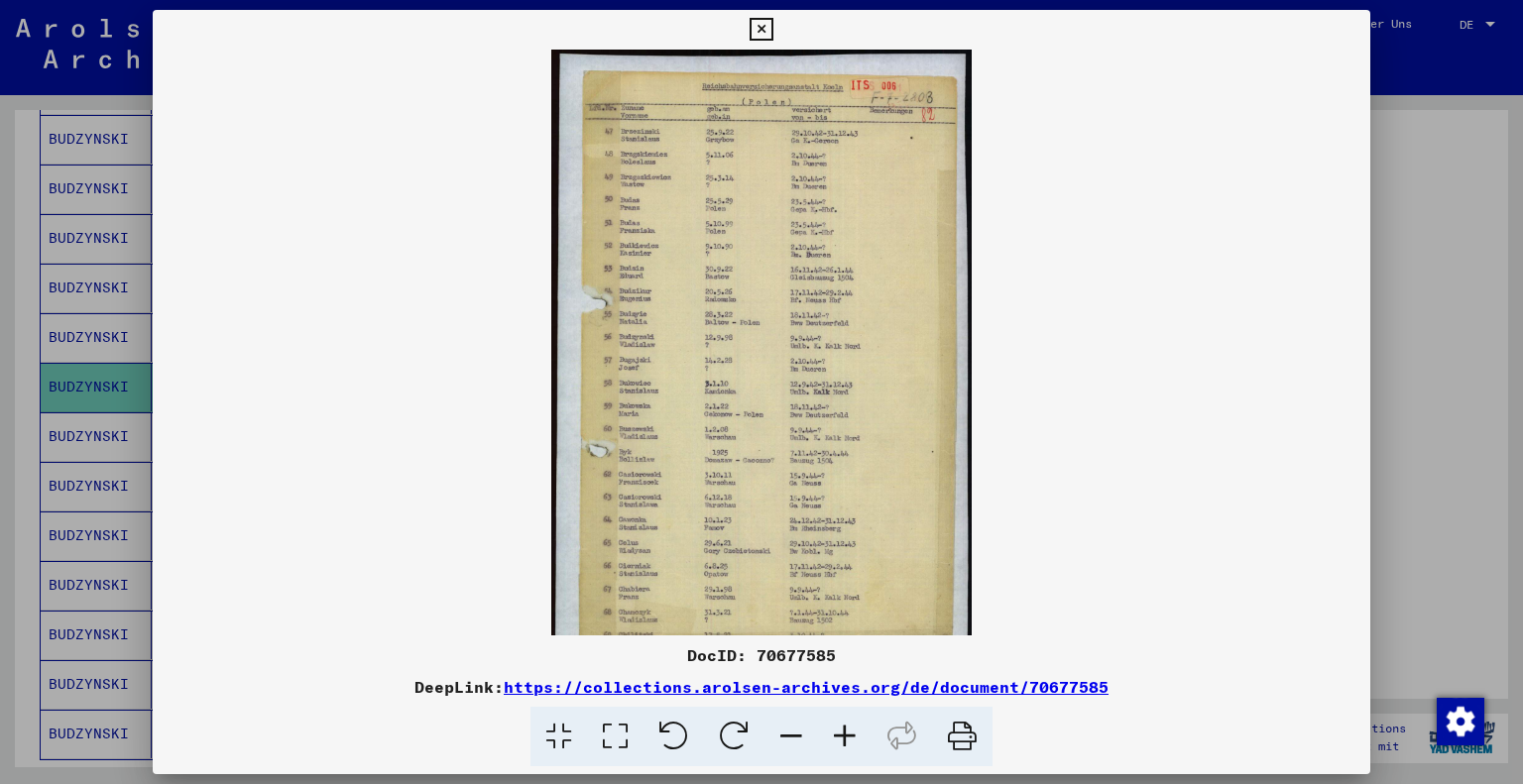 click at bounding box center [845, 736] 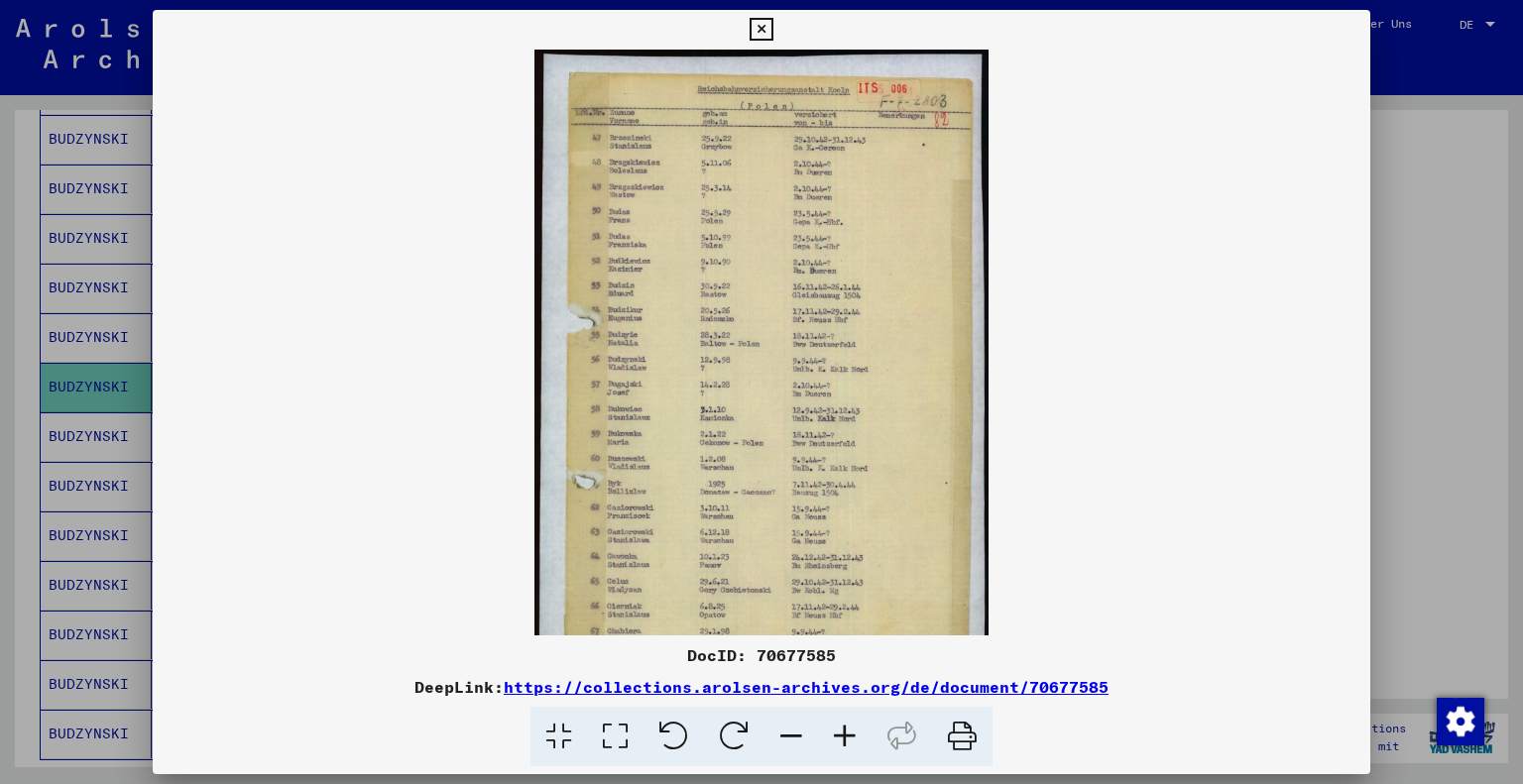 click at bounding box center [845, 736] 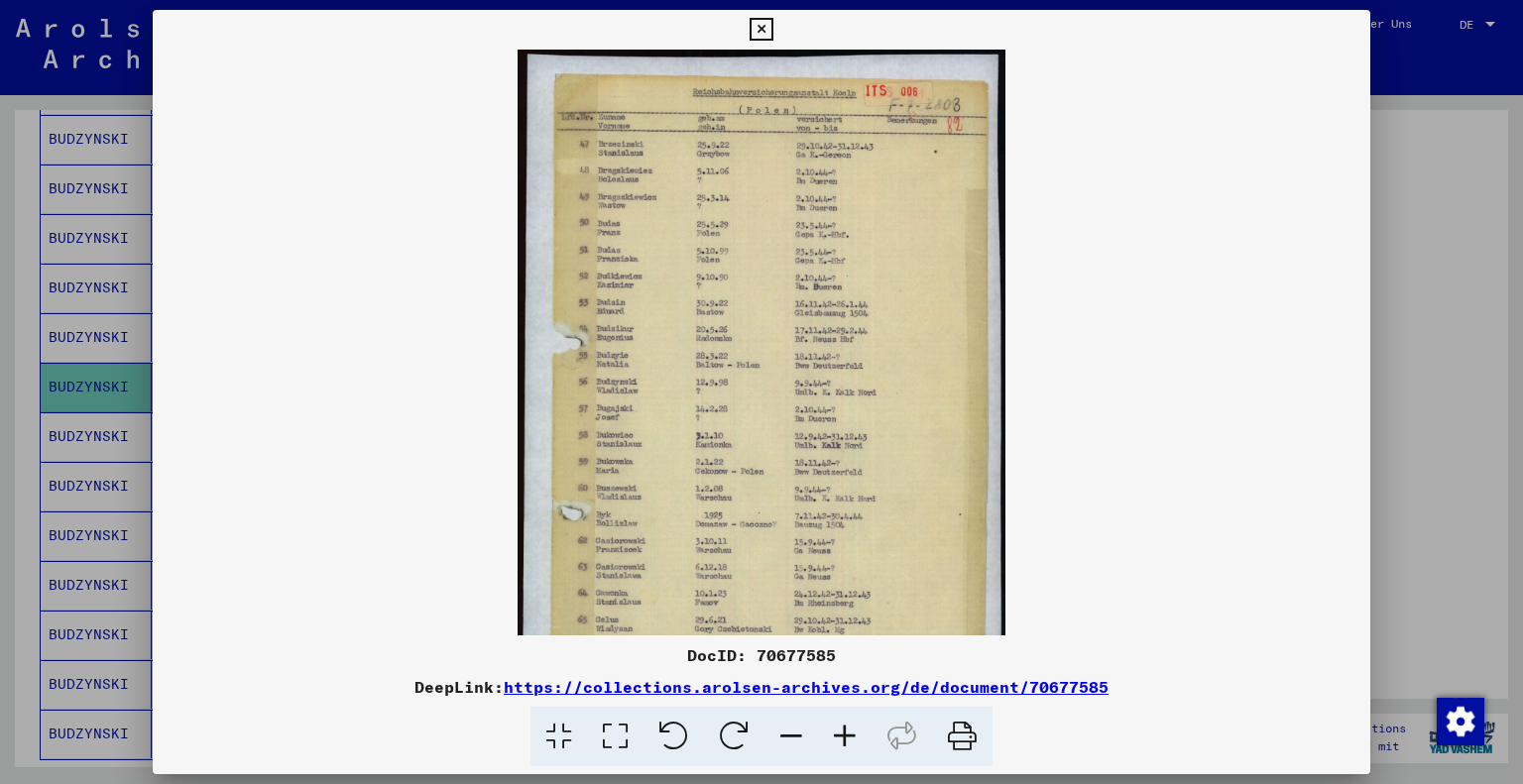 click at bounding box center [845, 736] 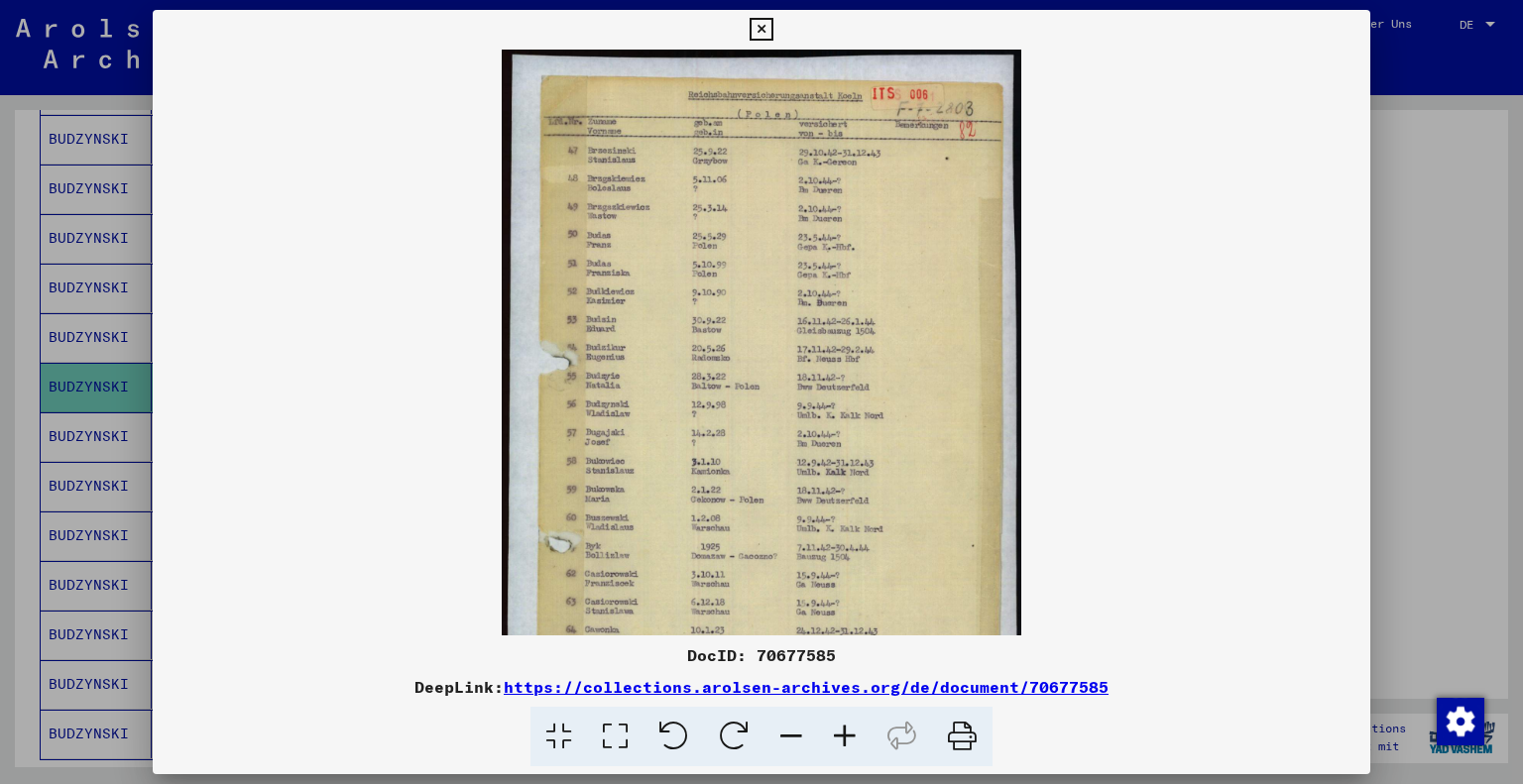 click at bounding box center (845, 736) 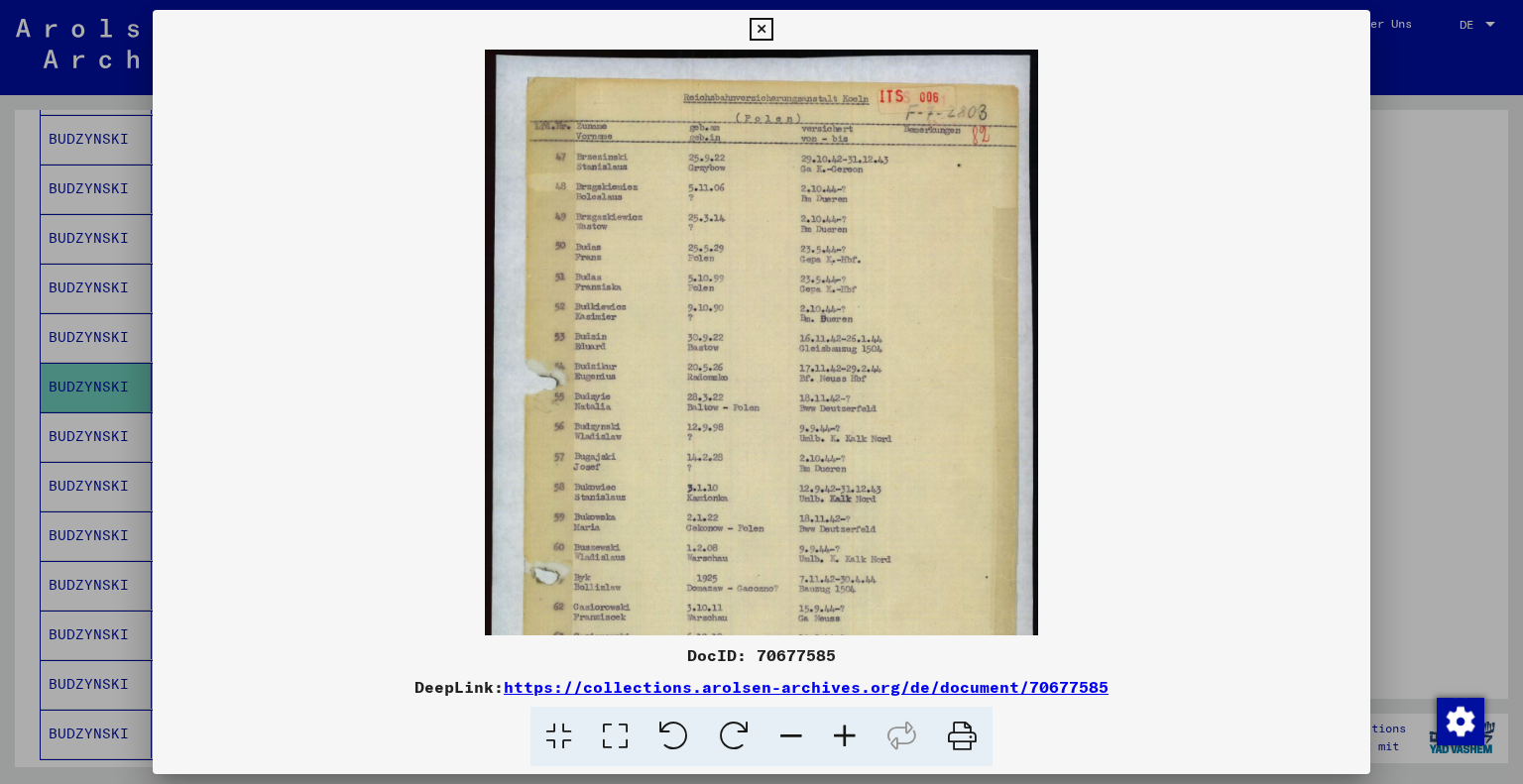 click at bounding box center (845, 736) 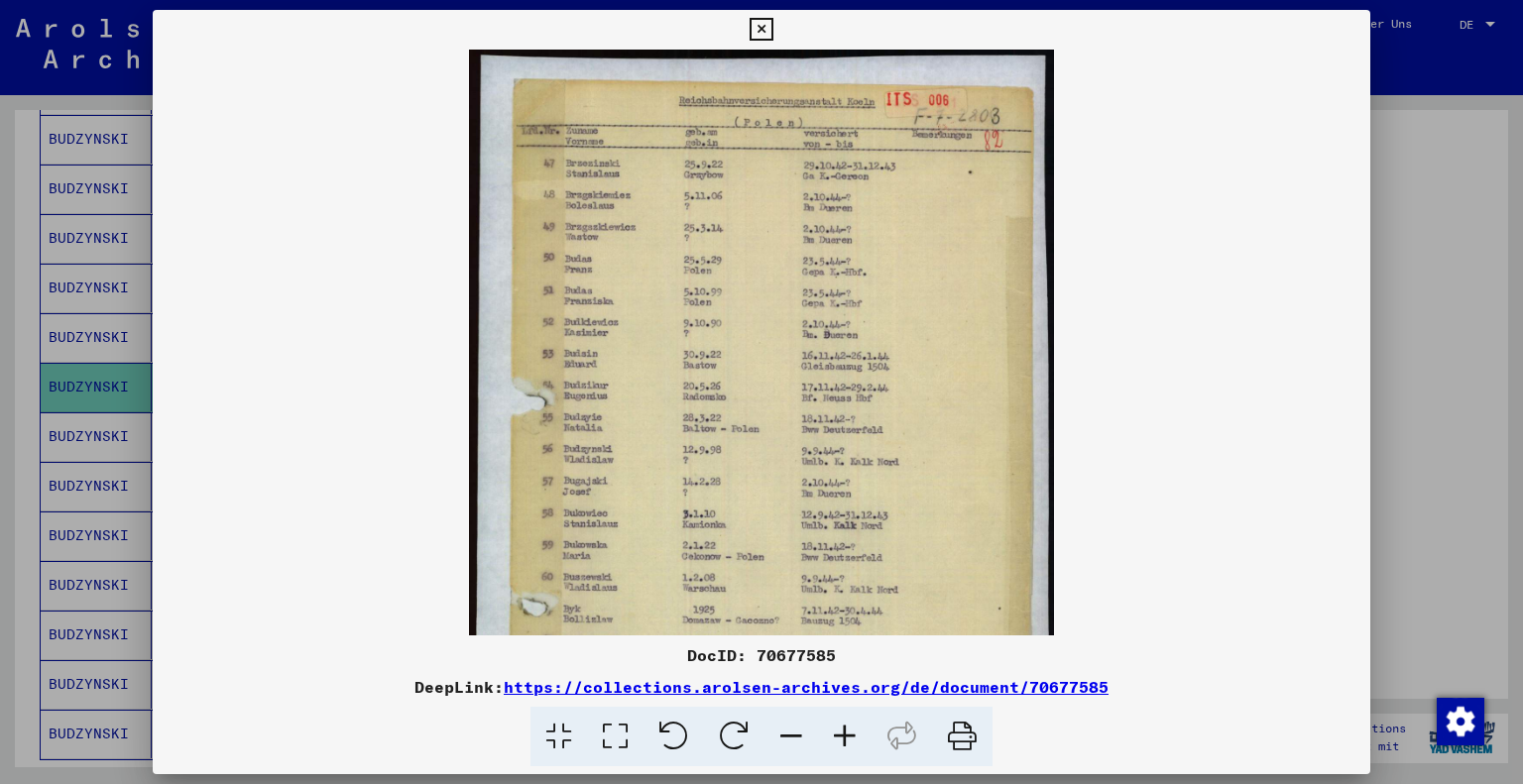 click at bounding box center [845, 736] 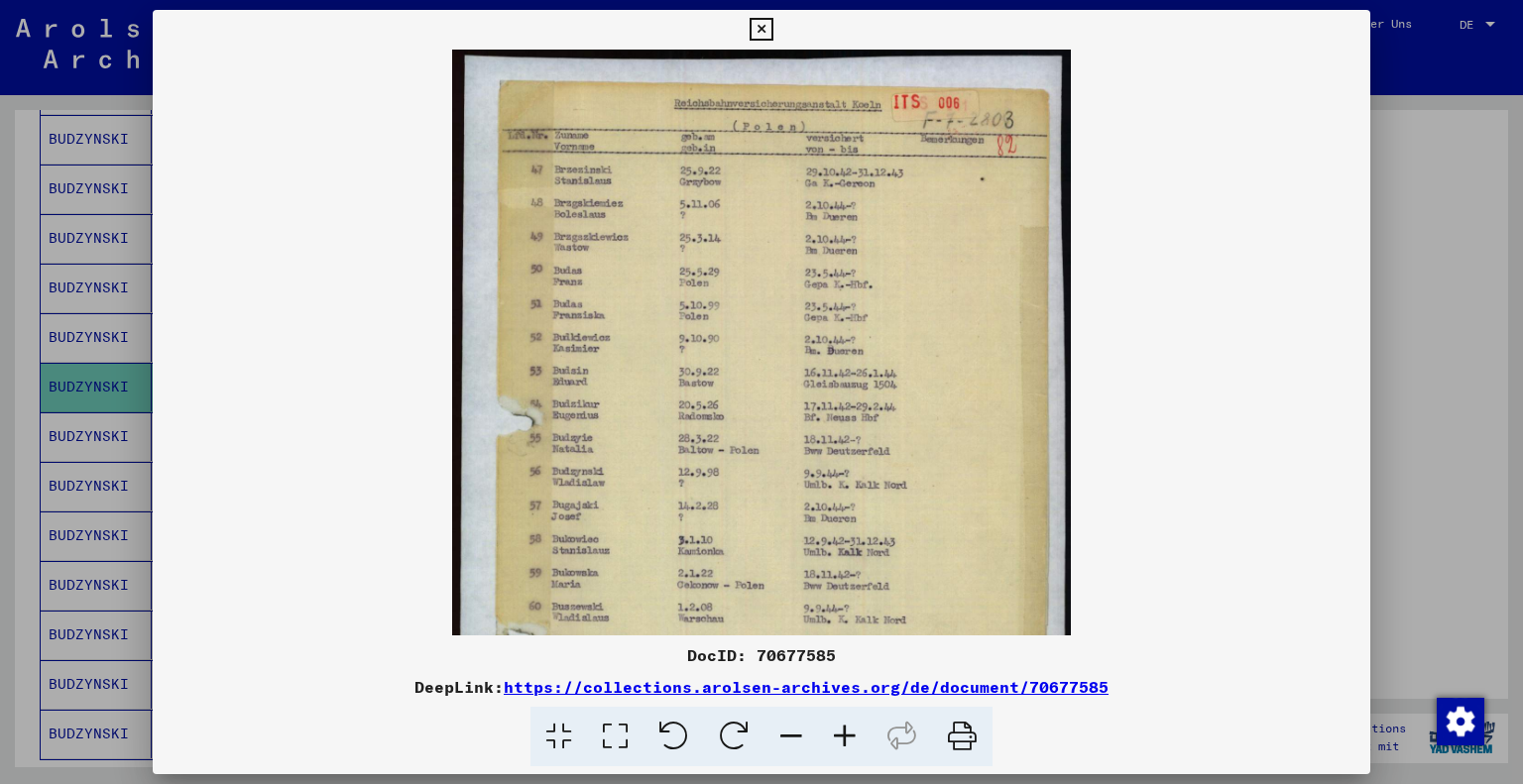 click at bounding box center (845, 736) 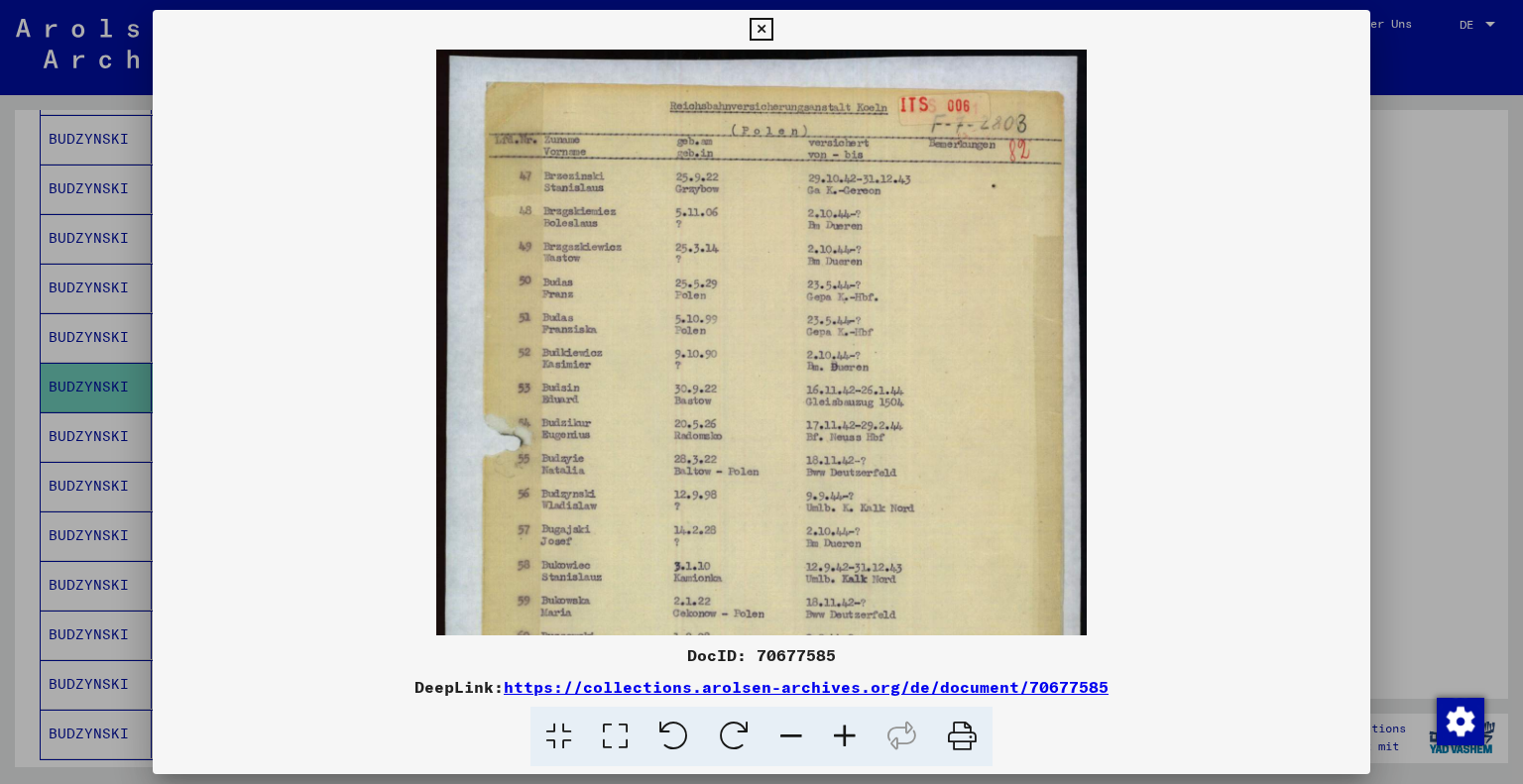 click at bounding box center [845, 736] 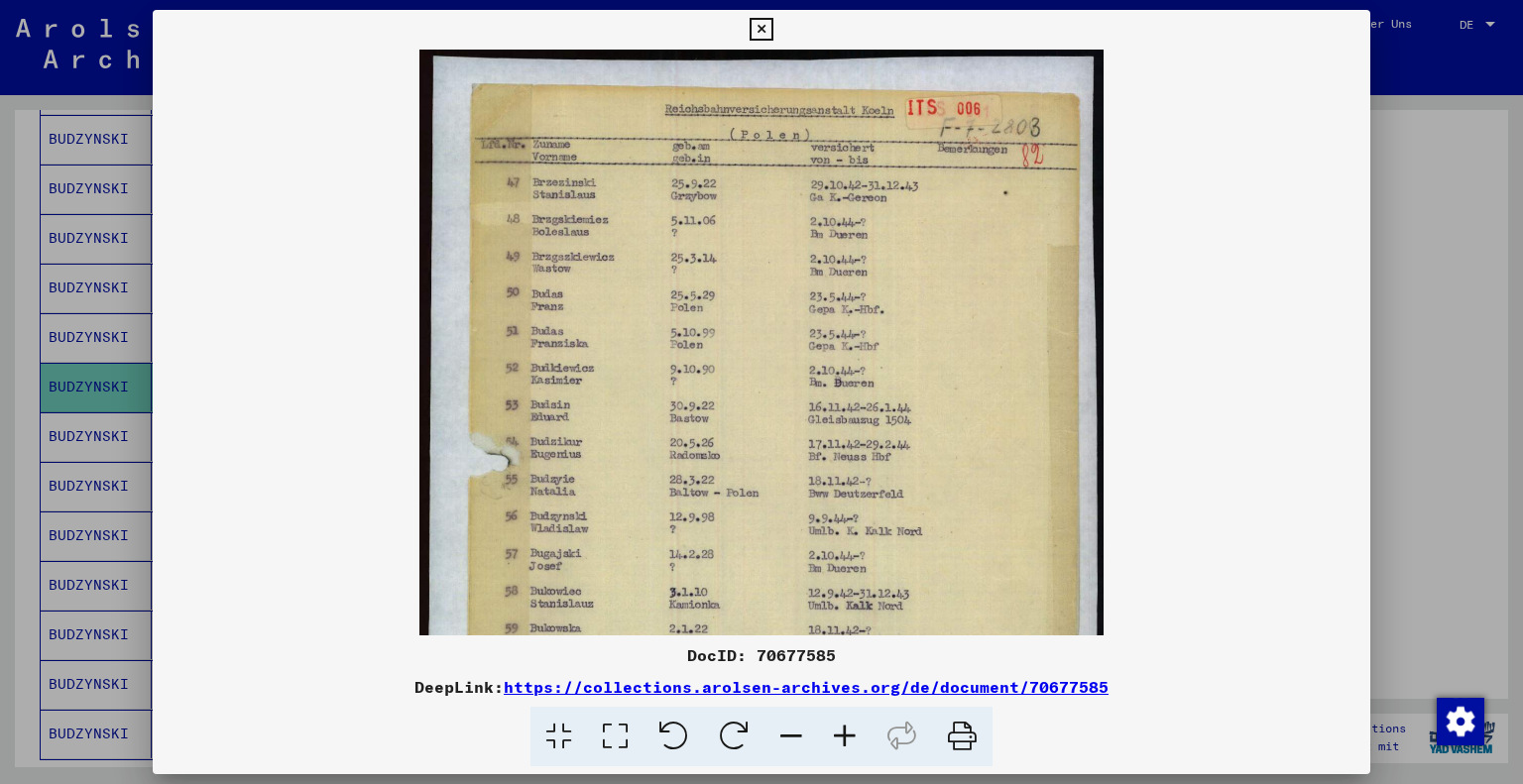 click at bounding box center [845, 736] 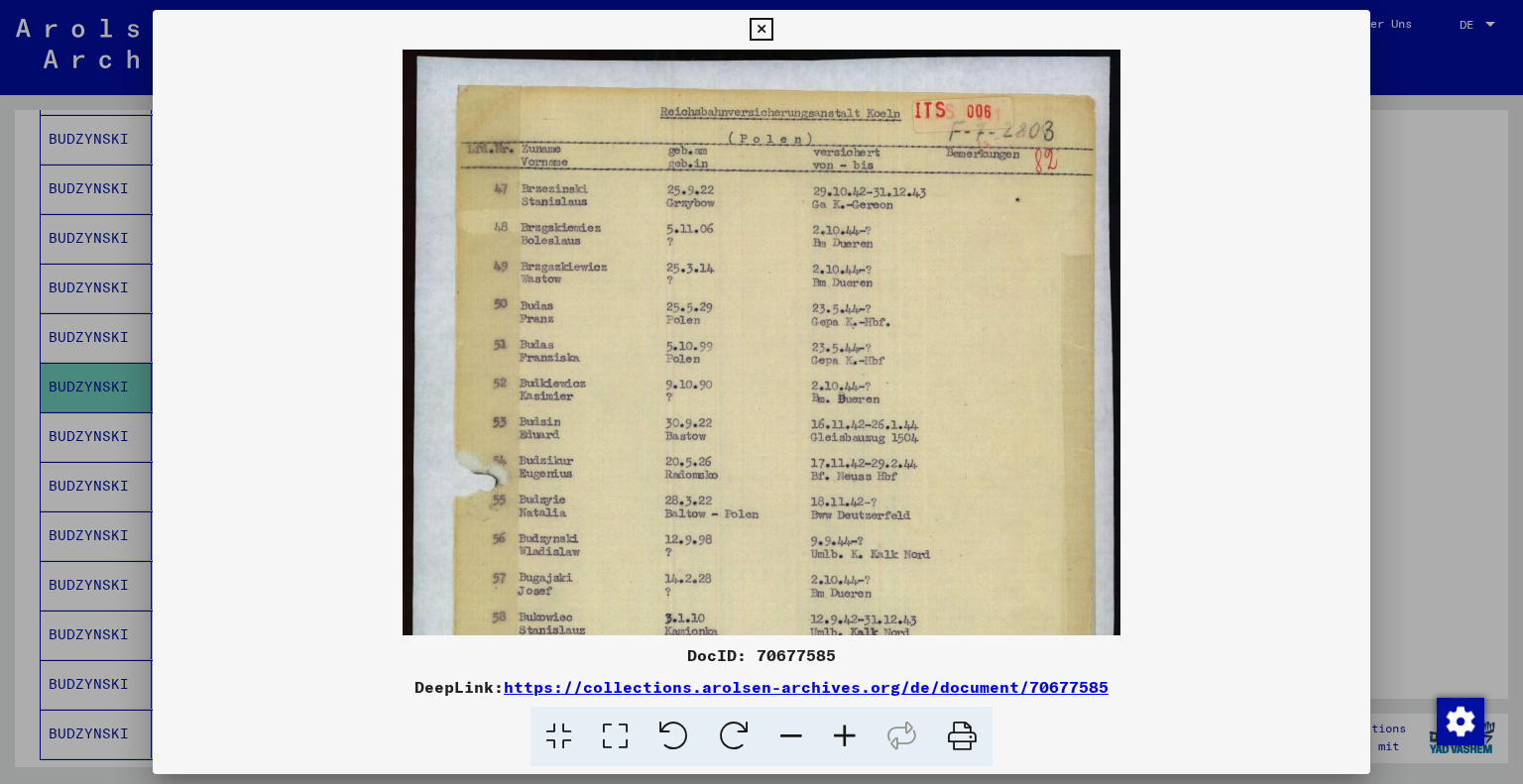 click at bounding box center (845, 736) 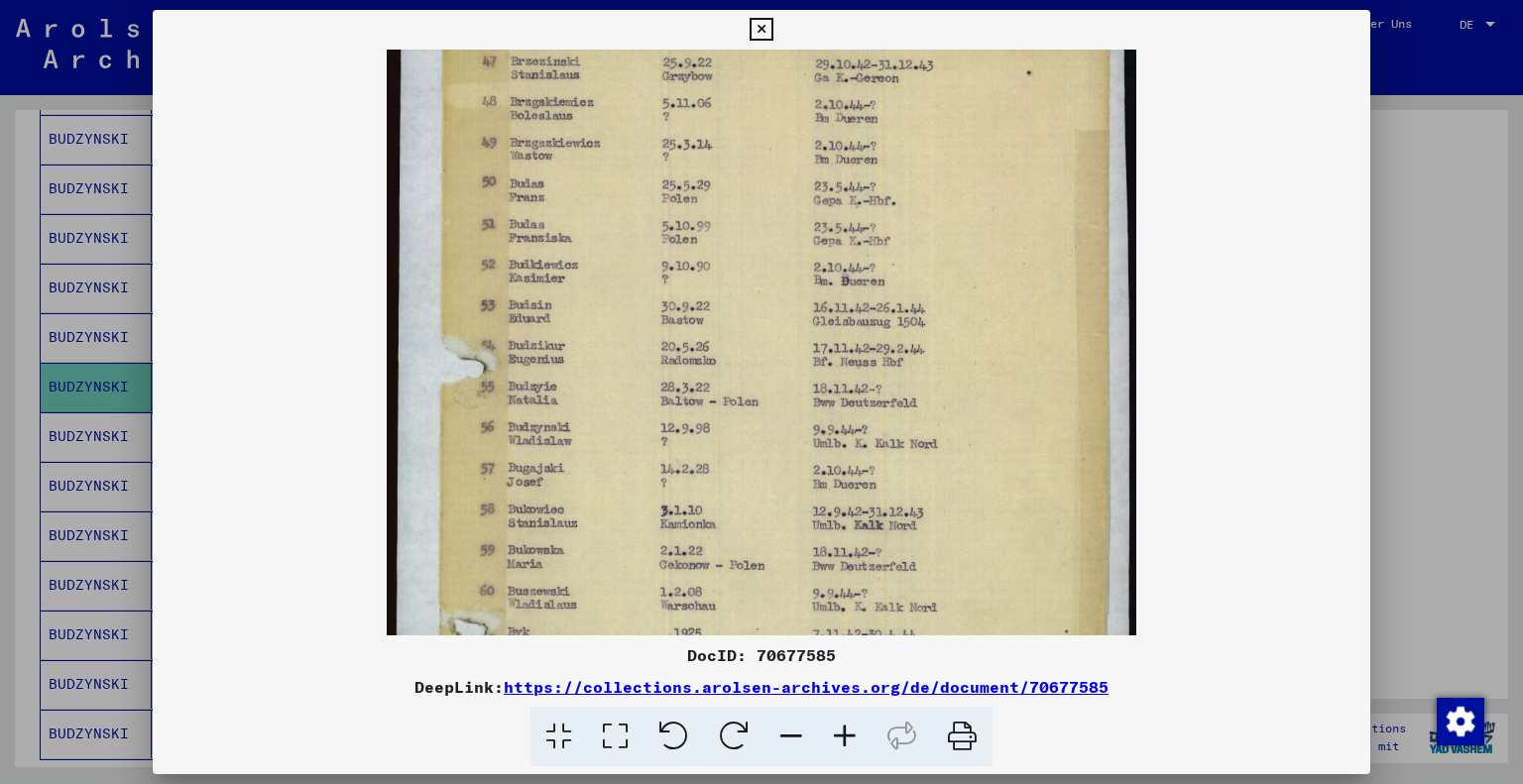 scroll, scrollTop: 143, scrollLeft: 0, axis: vertical 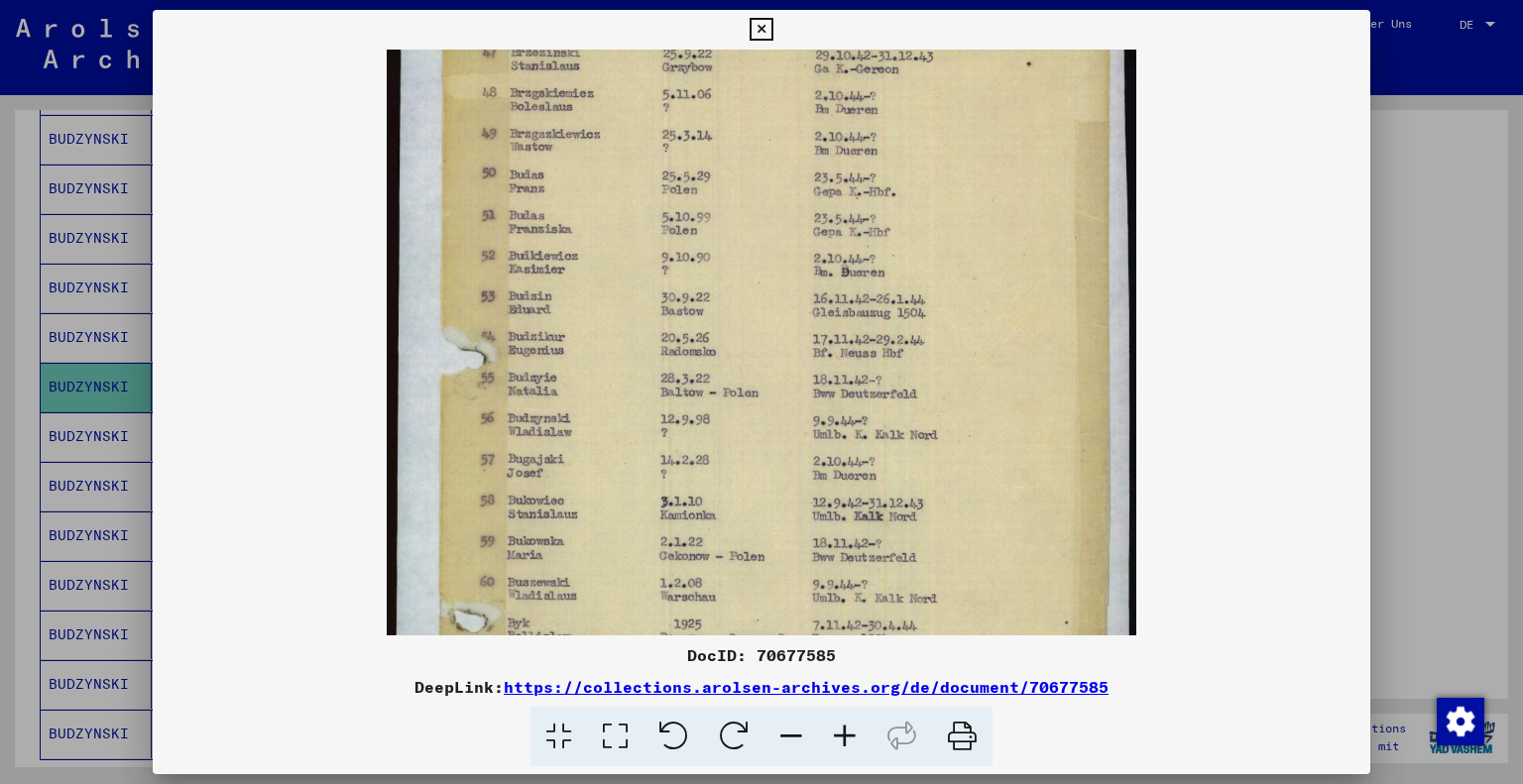 drag, startPoint x: 711, startPoint y: 460, endPoint x: 769, endPoint y: 320, distance: 151.53877 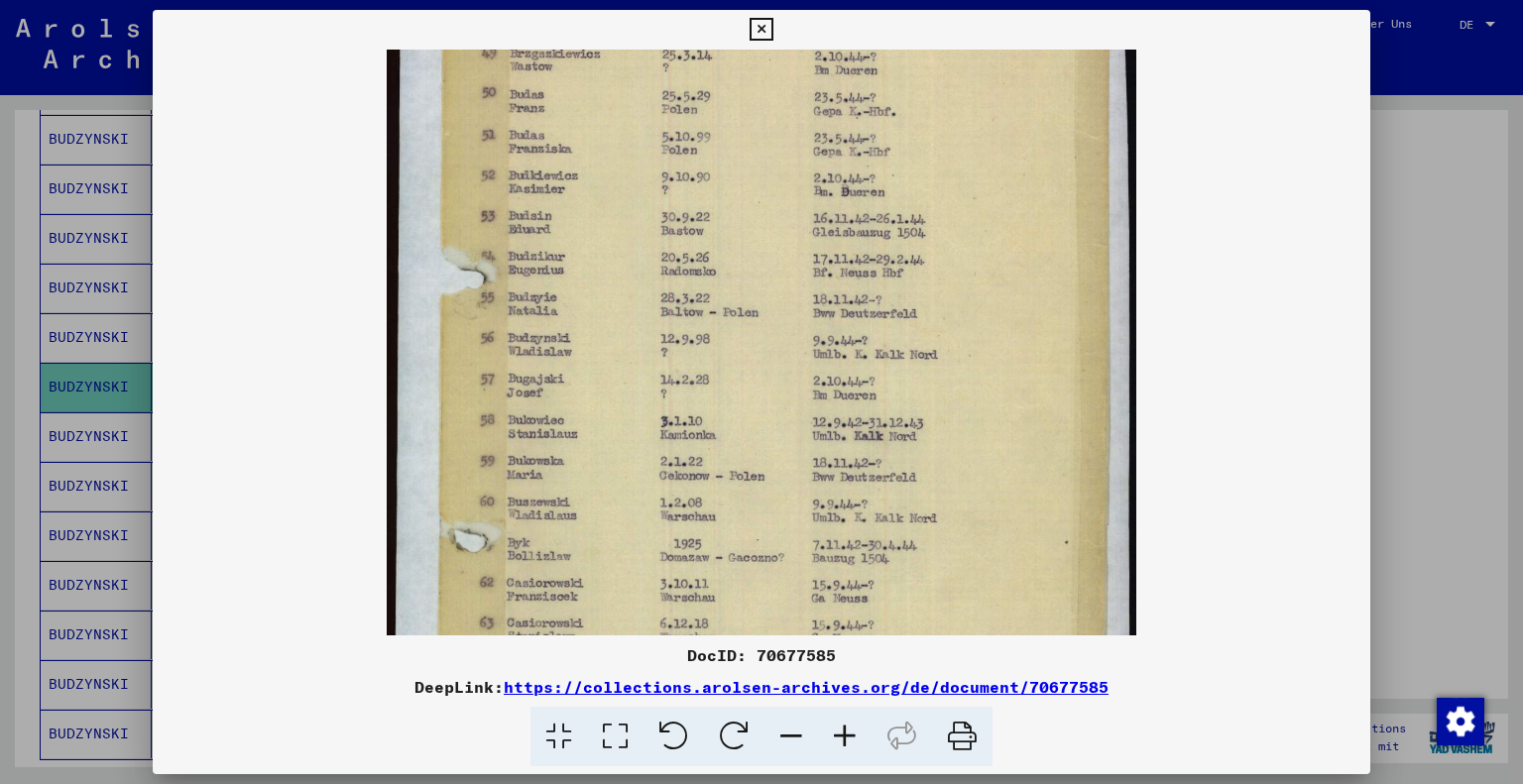 scroll, scrollTop: 232, scrollLeft: 0, axis: vertical 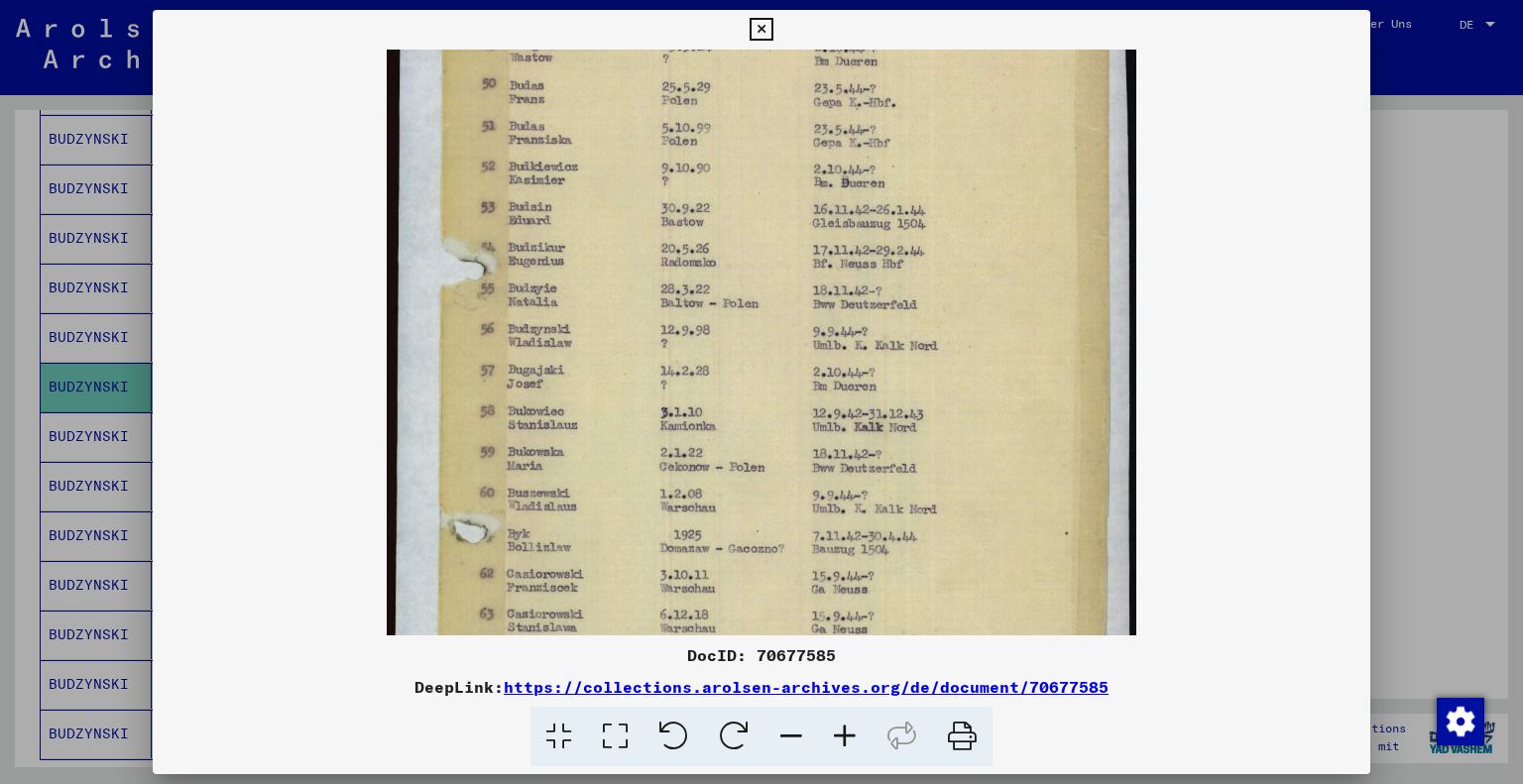drag, startPoint x: 767, startPoint y: 498, endPoint x: 809, endPoint y: 411, distance: 96.60745 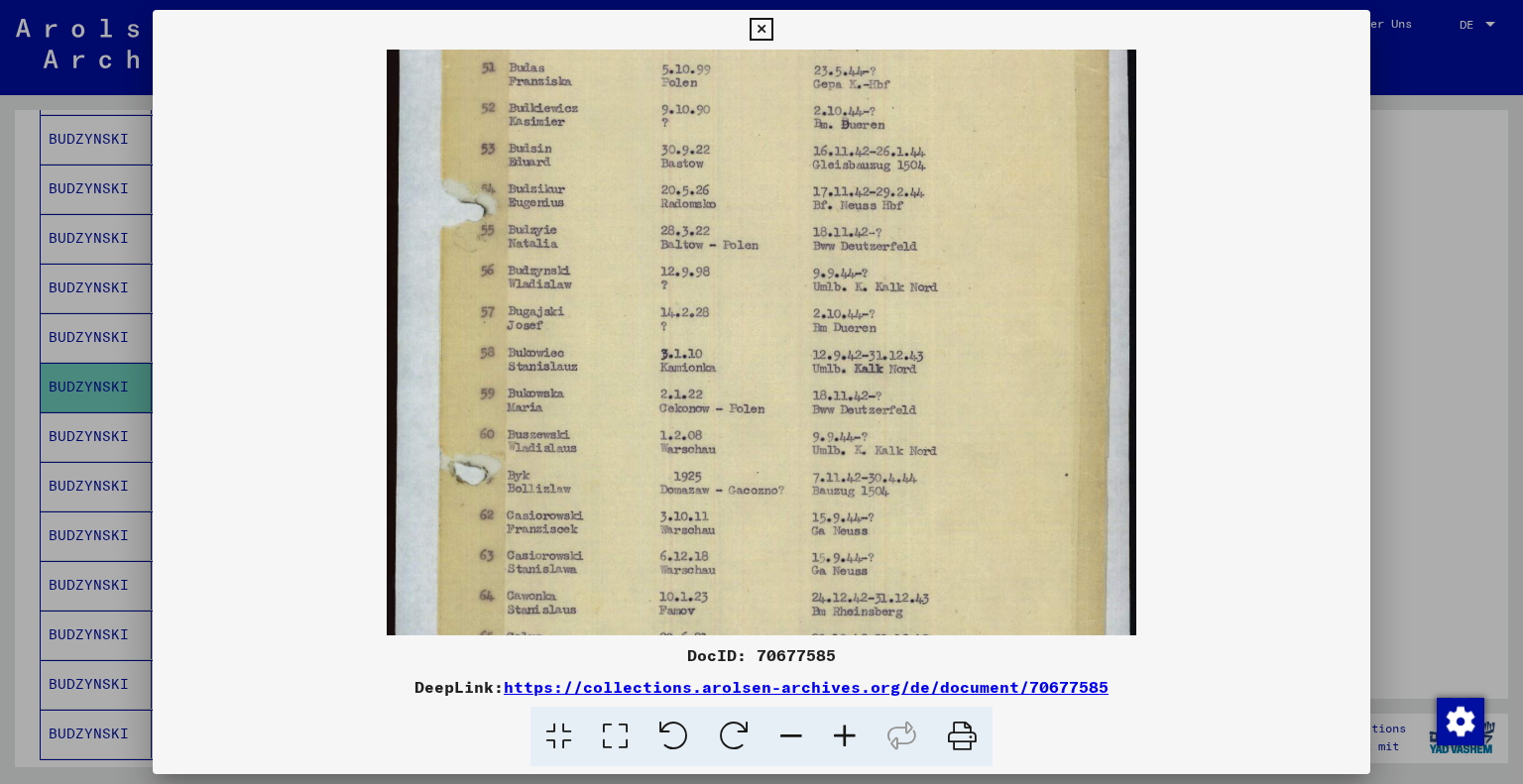 drag, startPoint x: 788, startPoint y: 516, endPoint x: 805, endPoint y: 458, distance: 60.440053 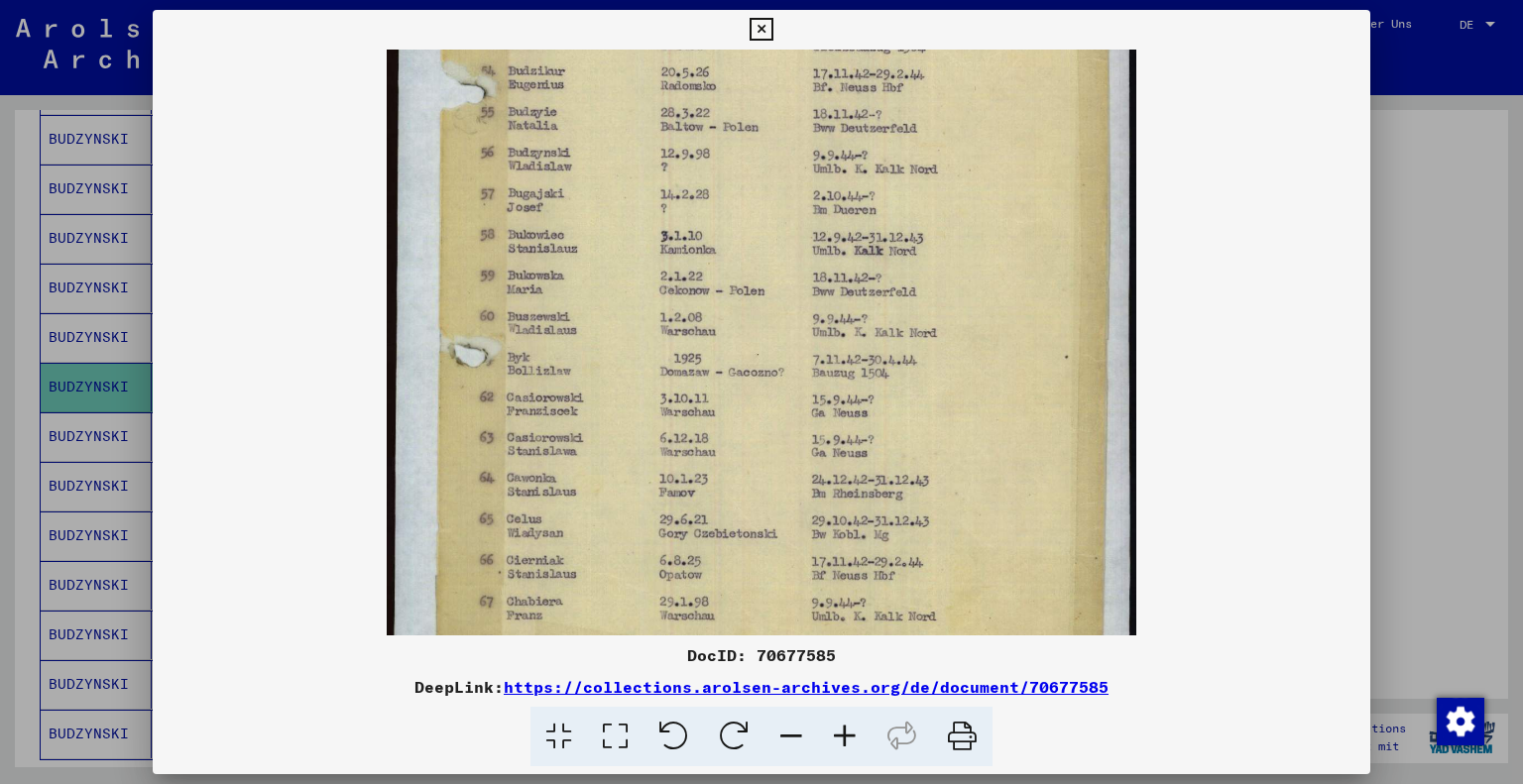 drag, startPoint x: 777, startPoint y: 530, endPoint x: 829, endPoint y: 400, distance: 140.01428 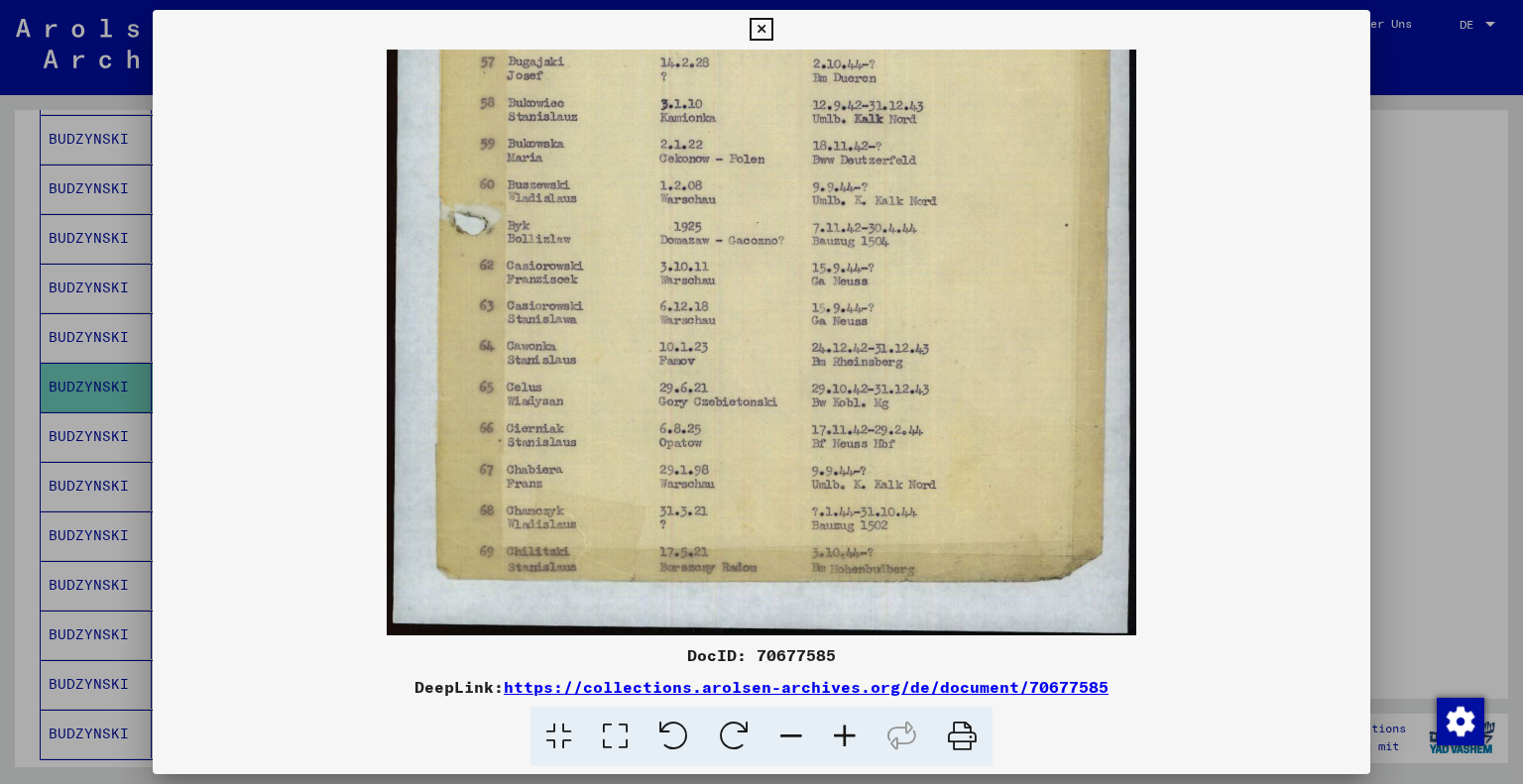 scroll, scrollTop: 544, scrollLeft: 0, axis: vertical 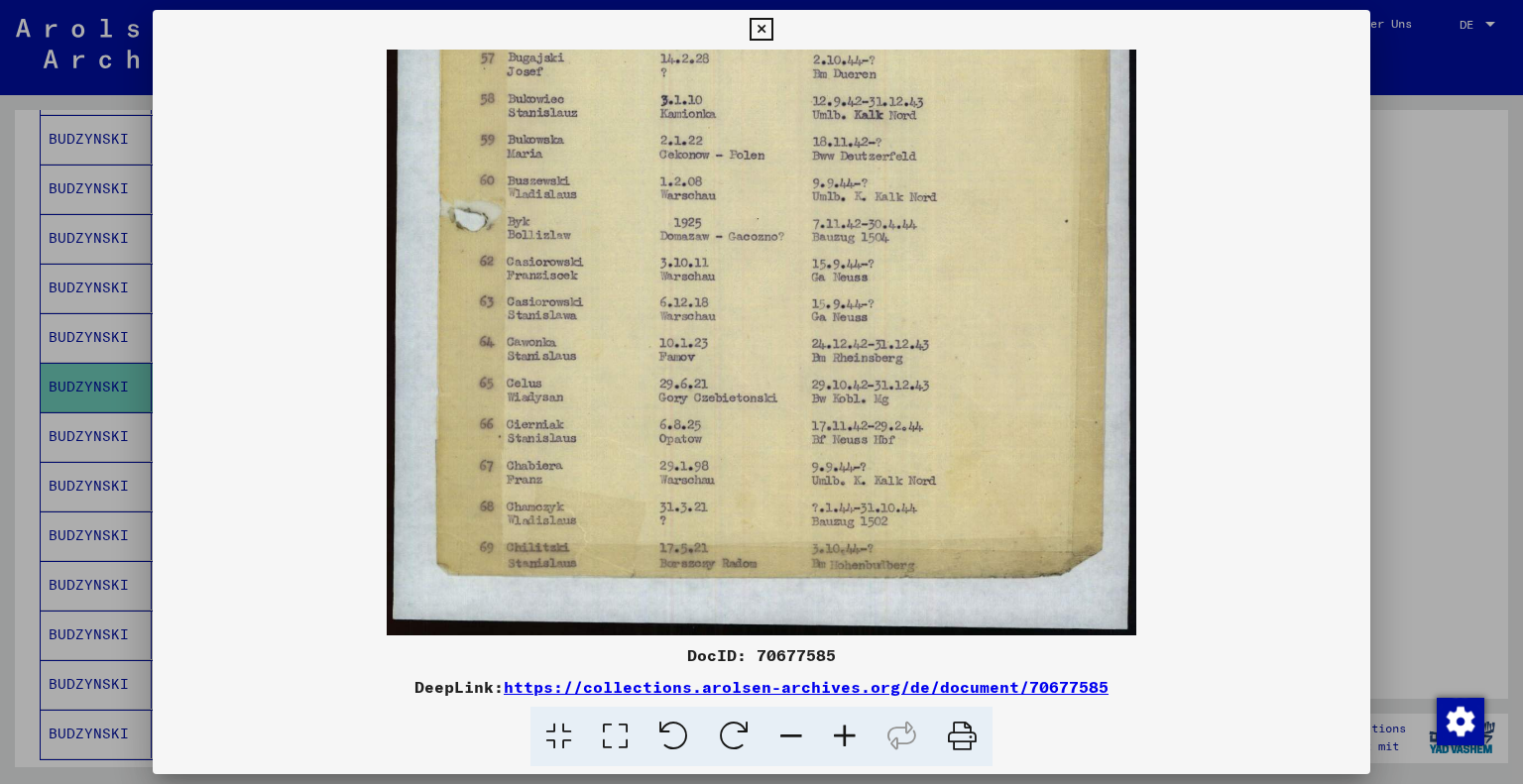 drag, startPoint x: 757, startPoint y: 507, endPoint x: 812, endPoint y: 392, distance: 127.47549 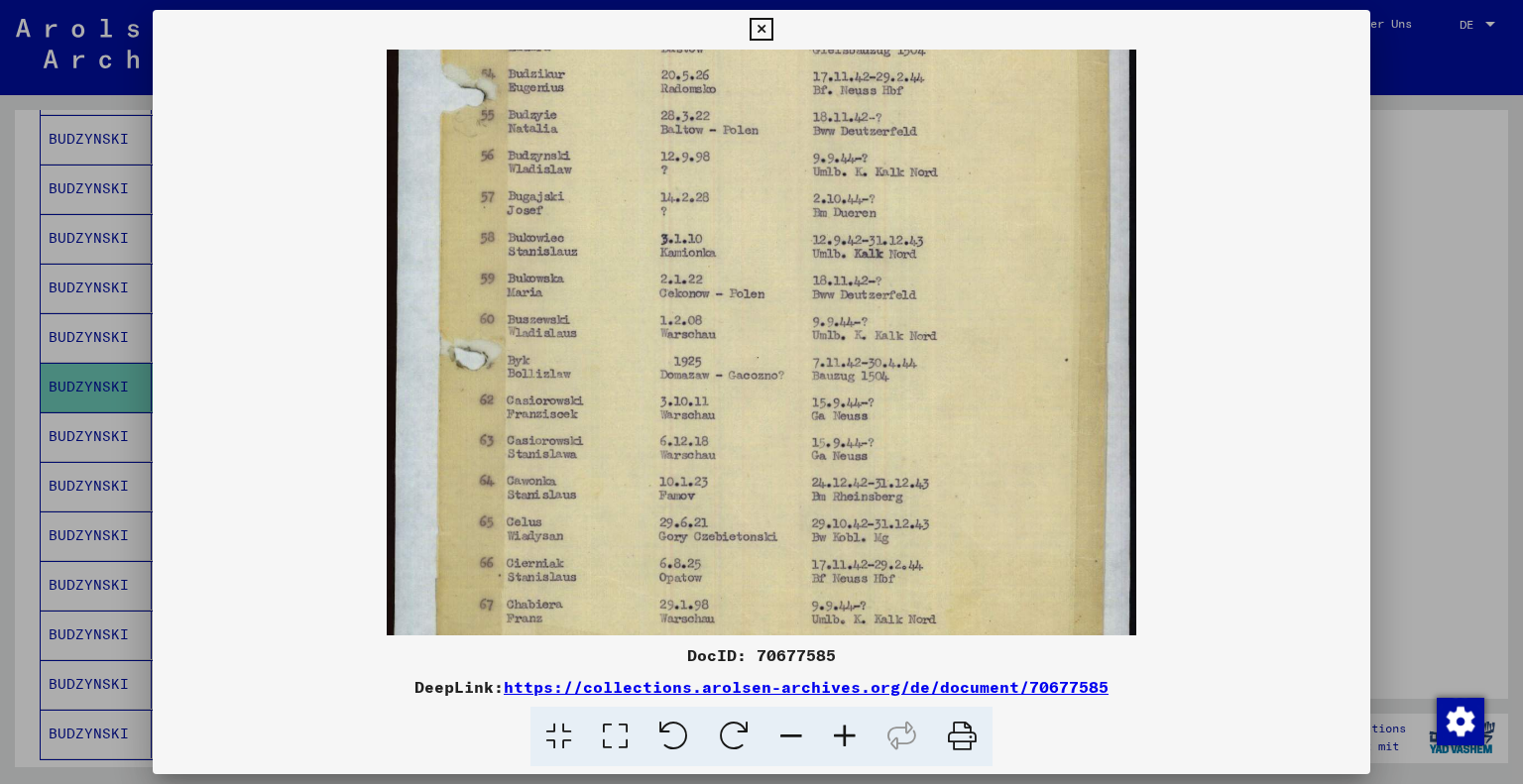 drag, startPoint x: 807, startPoint y: 479, endPoint x: 787, endPoint y: 503, distance: 31.241 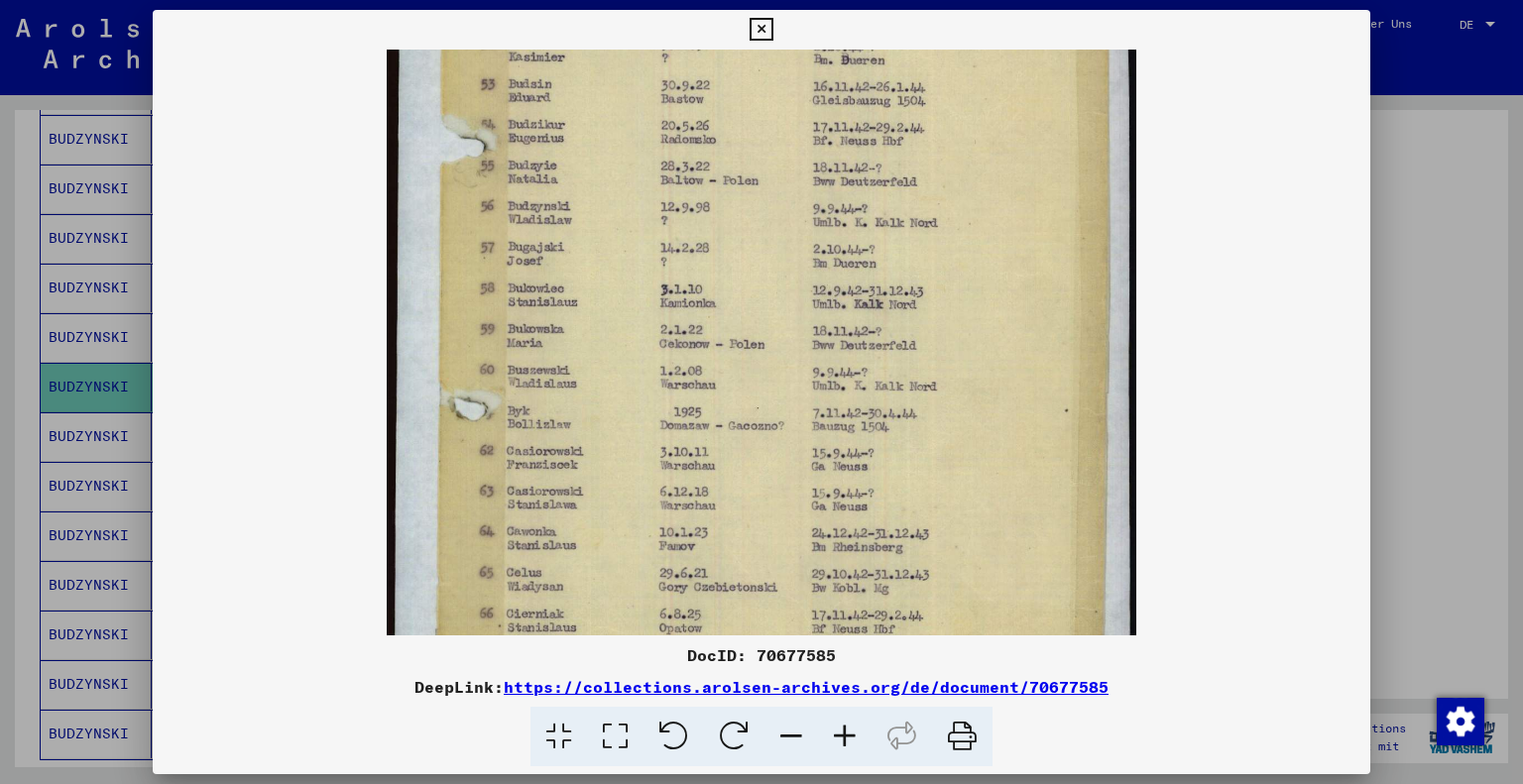 scroll, scrollTop: 351, scrollLeft: 0, axis: vertical 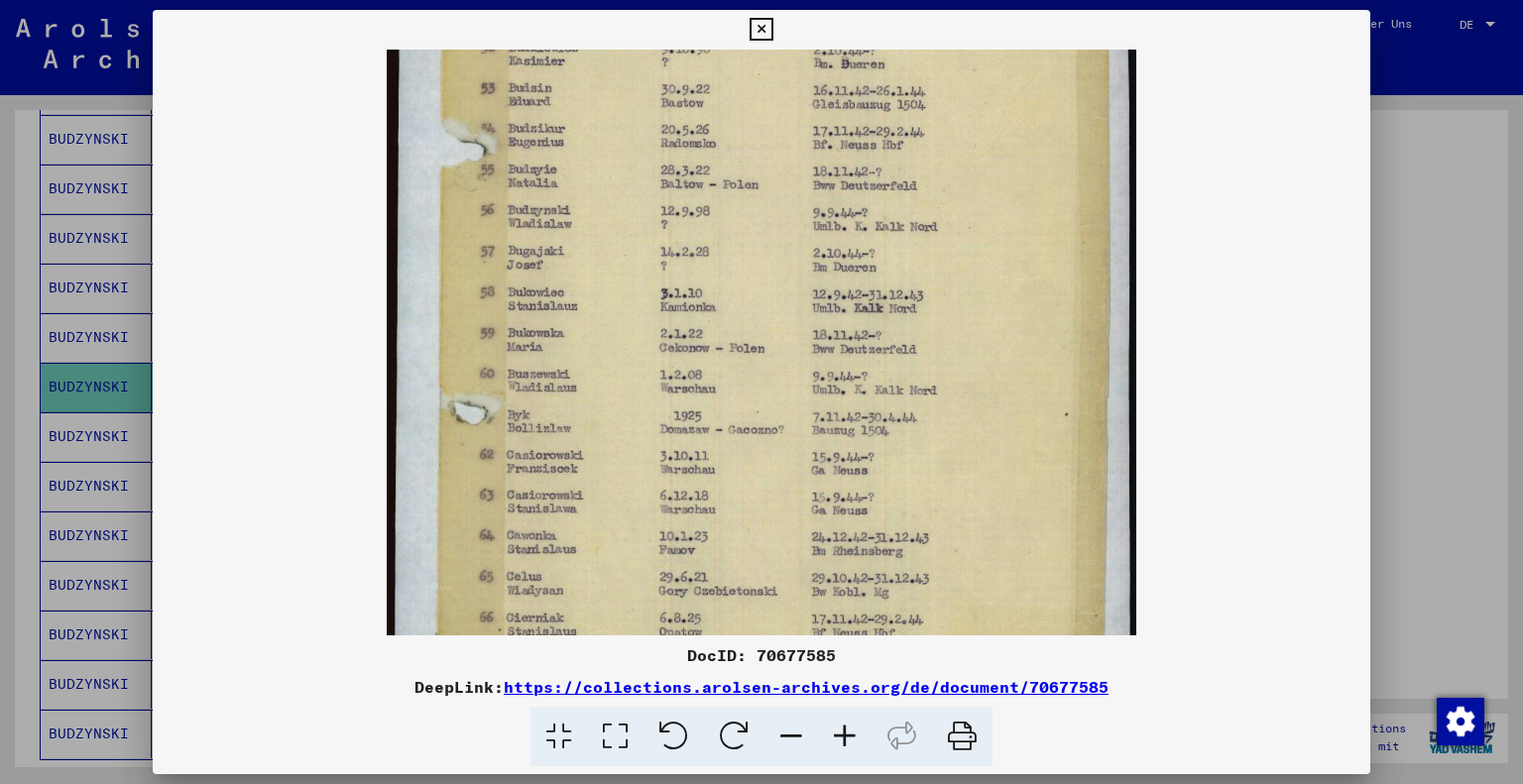 drag, startPoint x: 758, startPoint y: 417, endPoint x: 765, endPoint y: 479, distance: 62.394 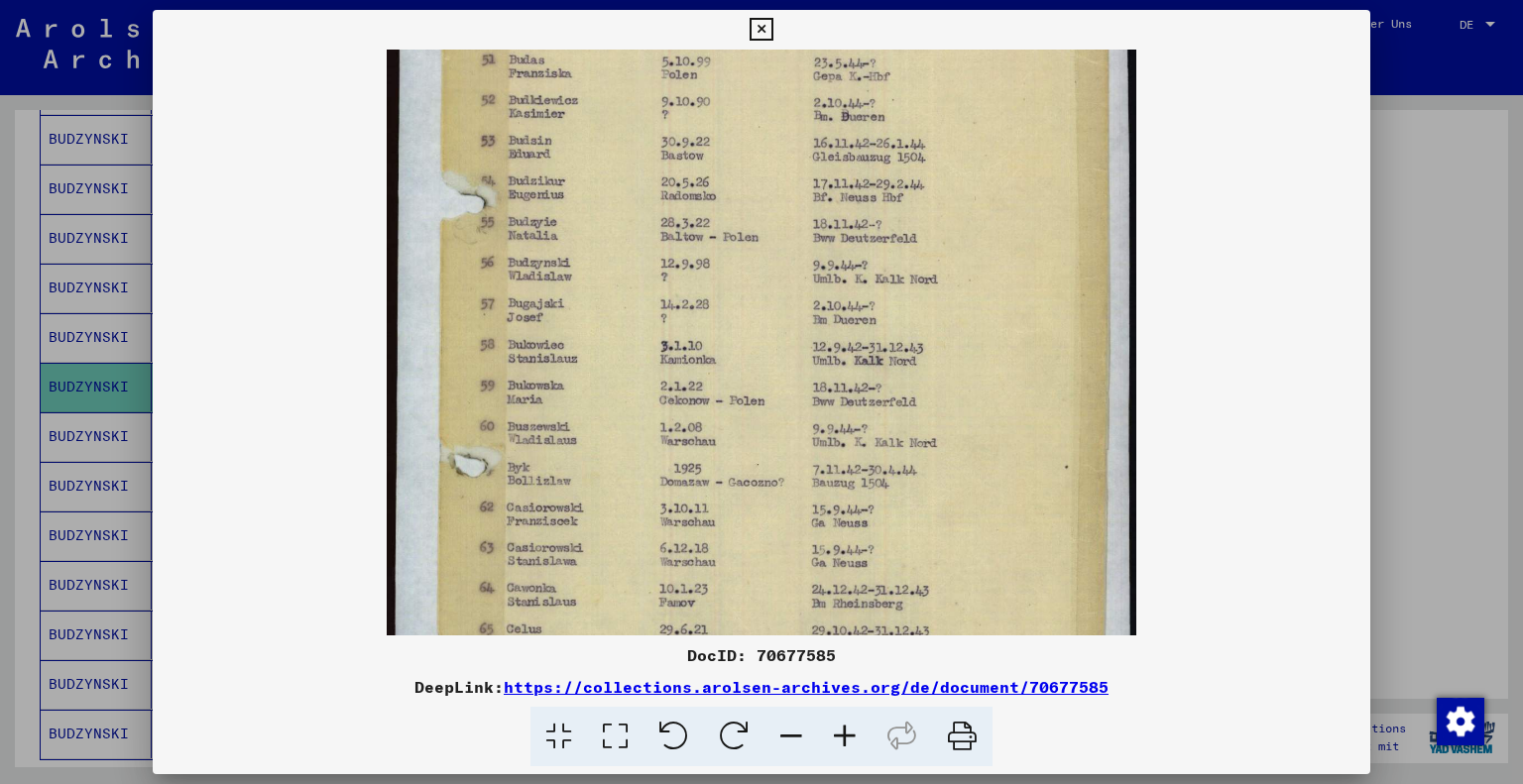 scroll, scrollTop: 297, scrollLeft: 0, axis: vertical 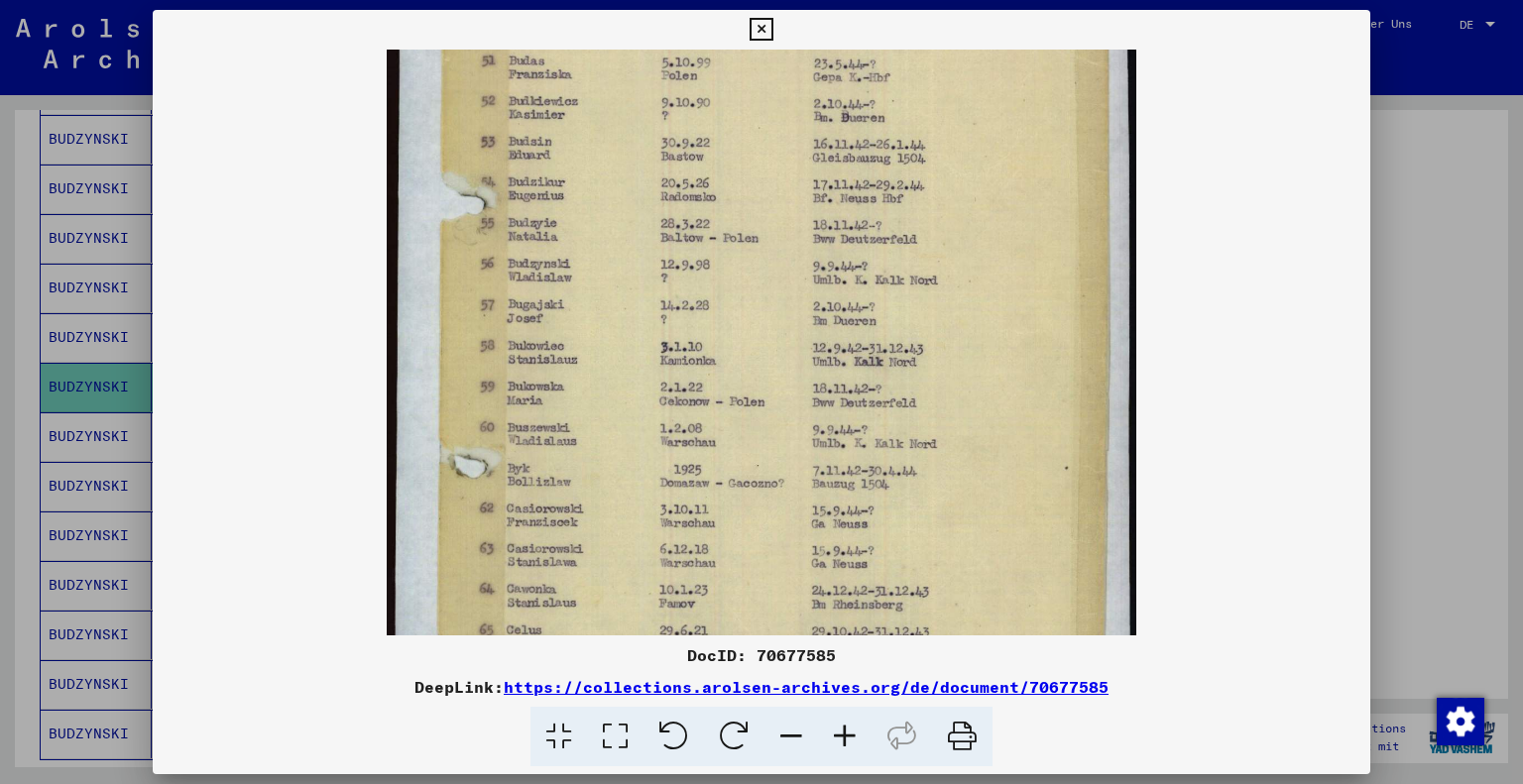 drag, startPoint x: 738, startPoint y: 380, endPoint x: 748, endPoint y: 439, distance: 59.841457 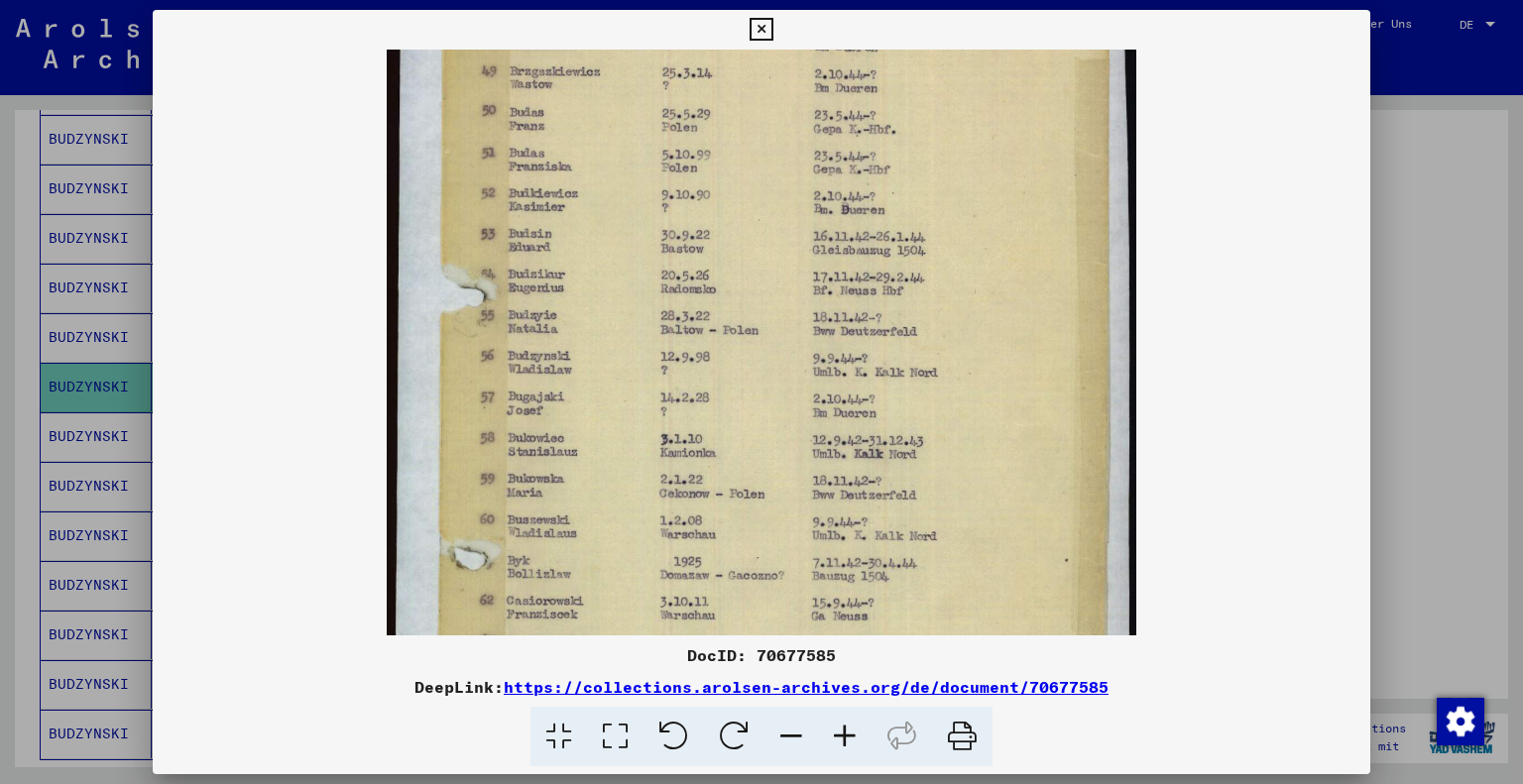 drag, startPoint x: 766, startPoint y: 348, endPoint x: 768, endPoint y: 427, distance: 79.025312 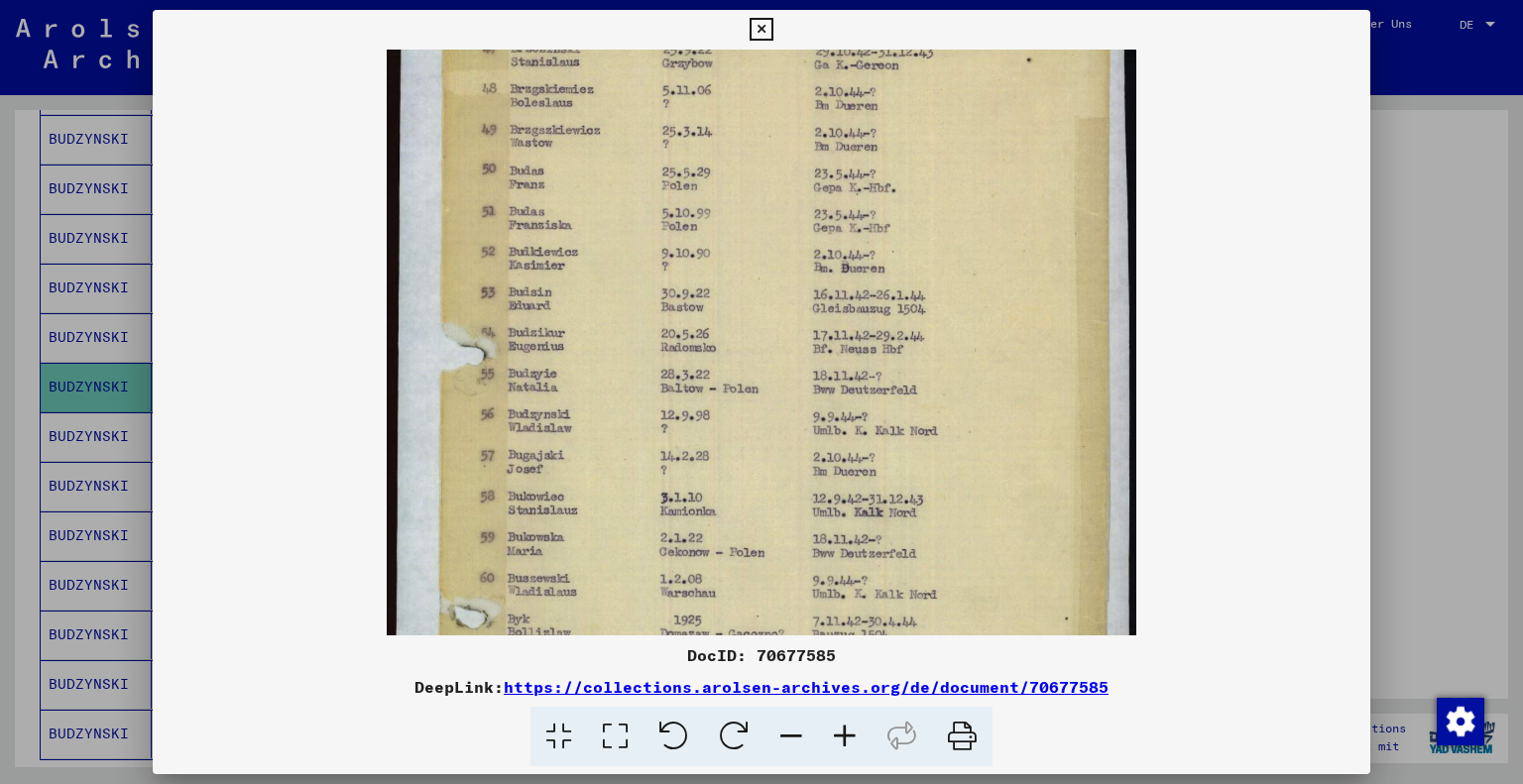 scroll, scrollTop: 141, scrollLeft: 0, axis: vertical 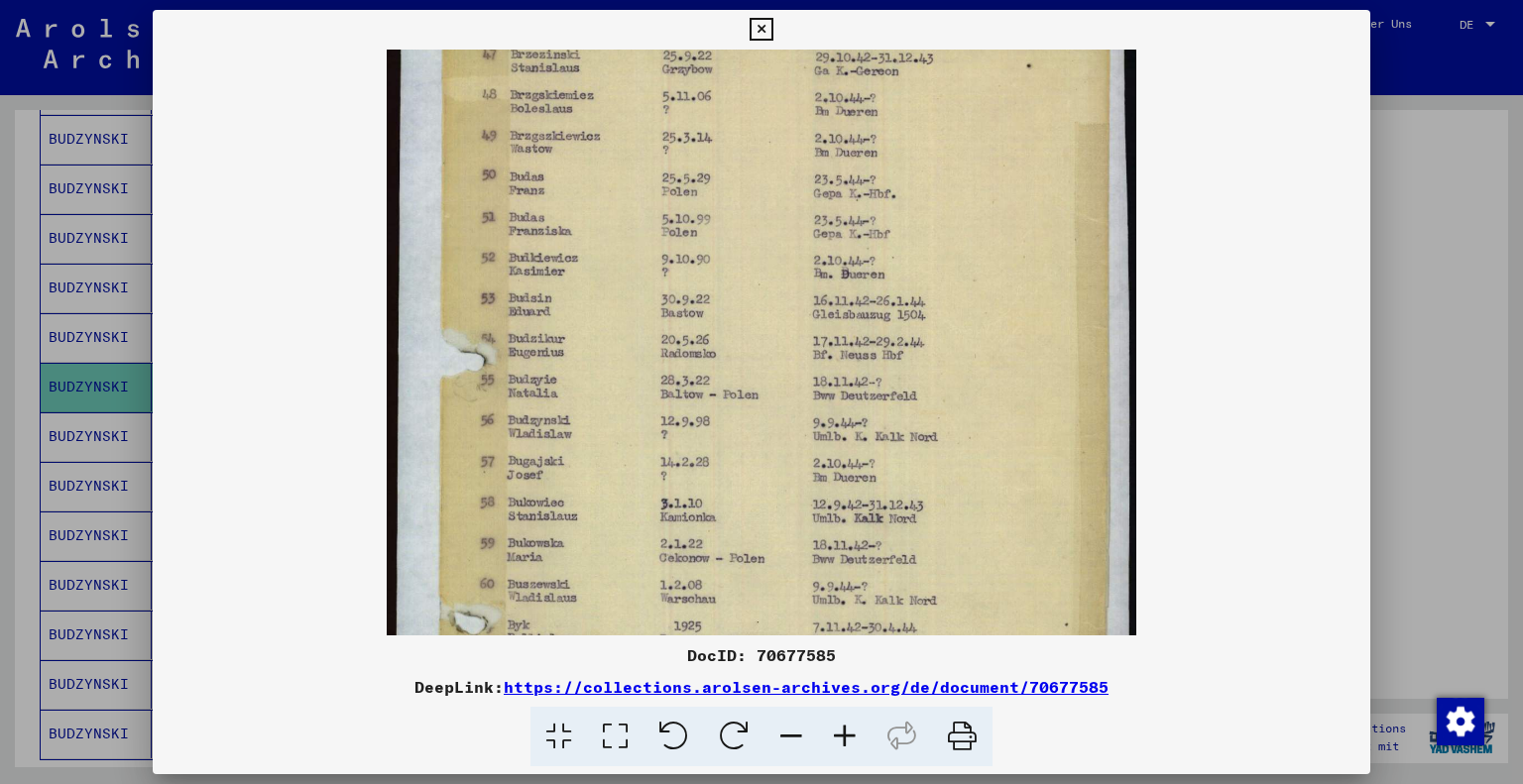 drag, startPoint x: 775, startPoint y: 344, endPoint x: 798, endPoint y: 419, distance: 78.44743 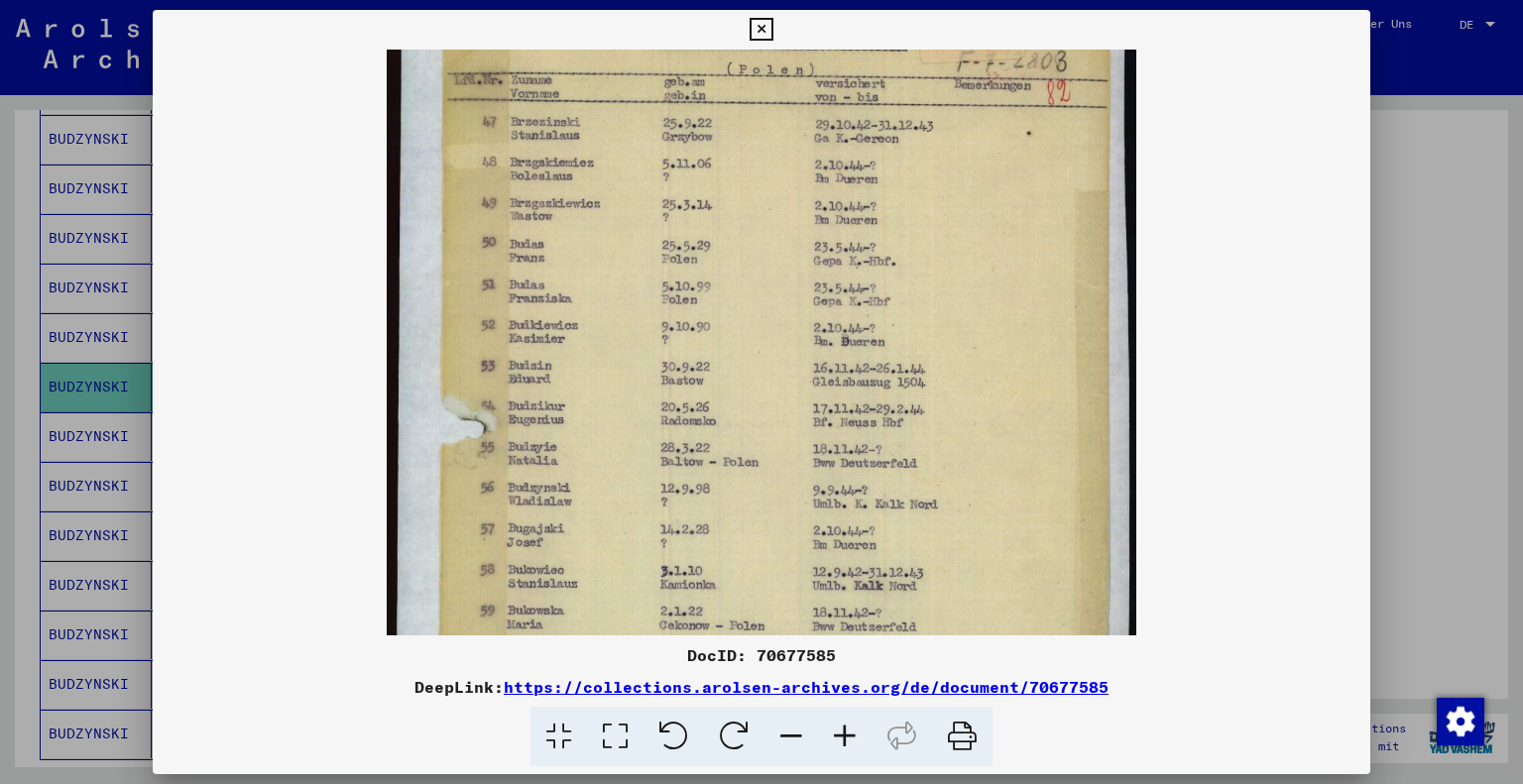 scroll, scrollTop: 70, scrollLeft: 0, axis: vertical 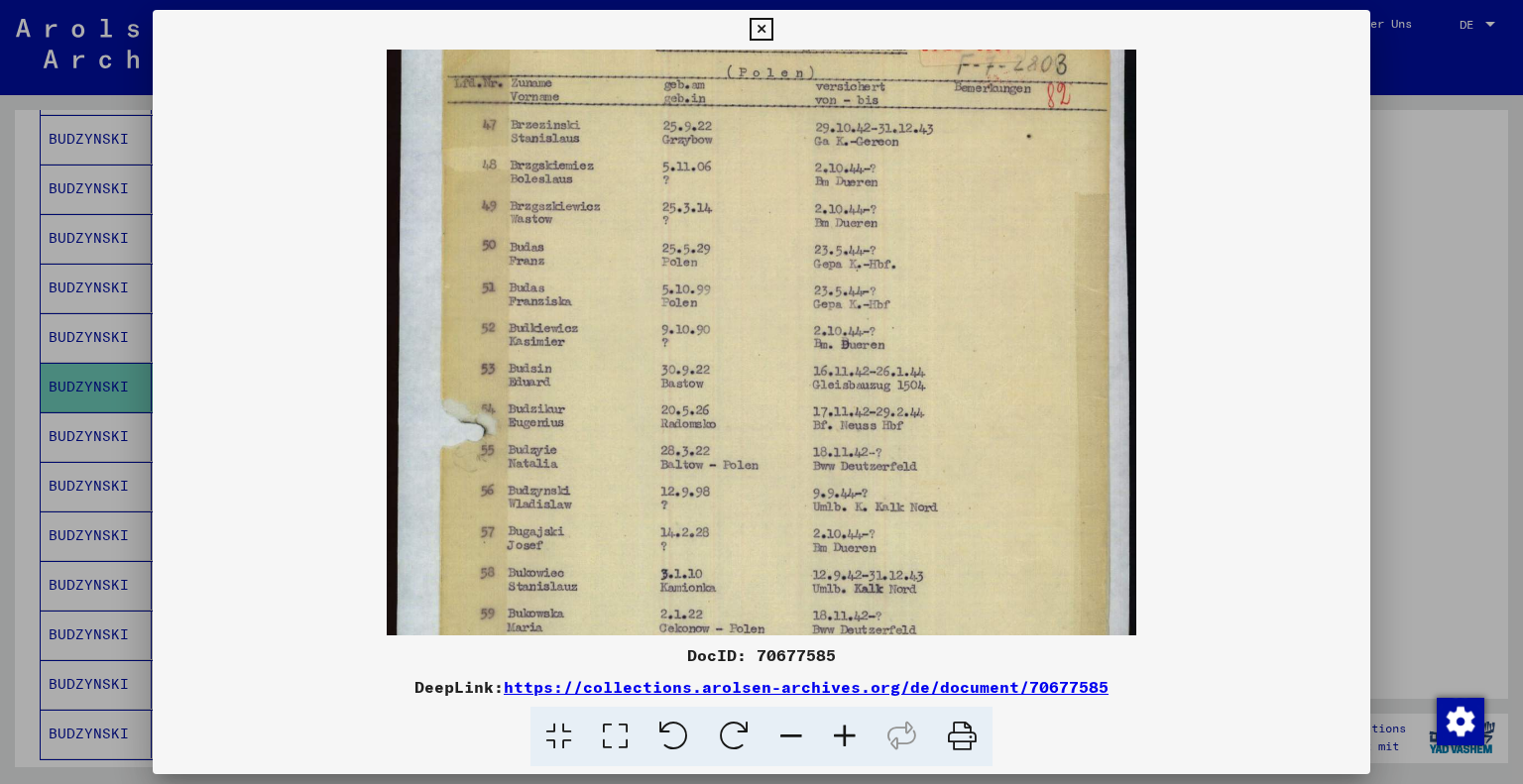 drag, startPoint x: 798, startPoint y: 333, endPoint x: 808, endPoint y: 407, distance: 74.67262 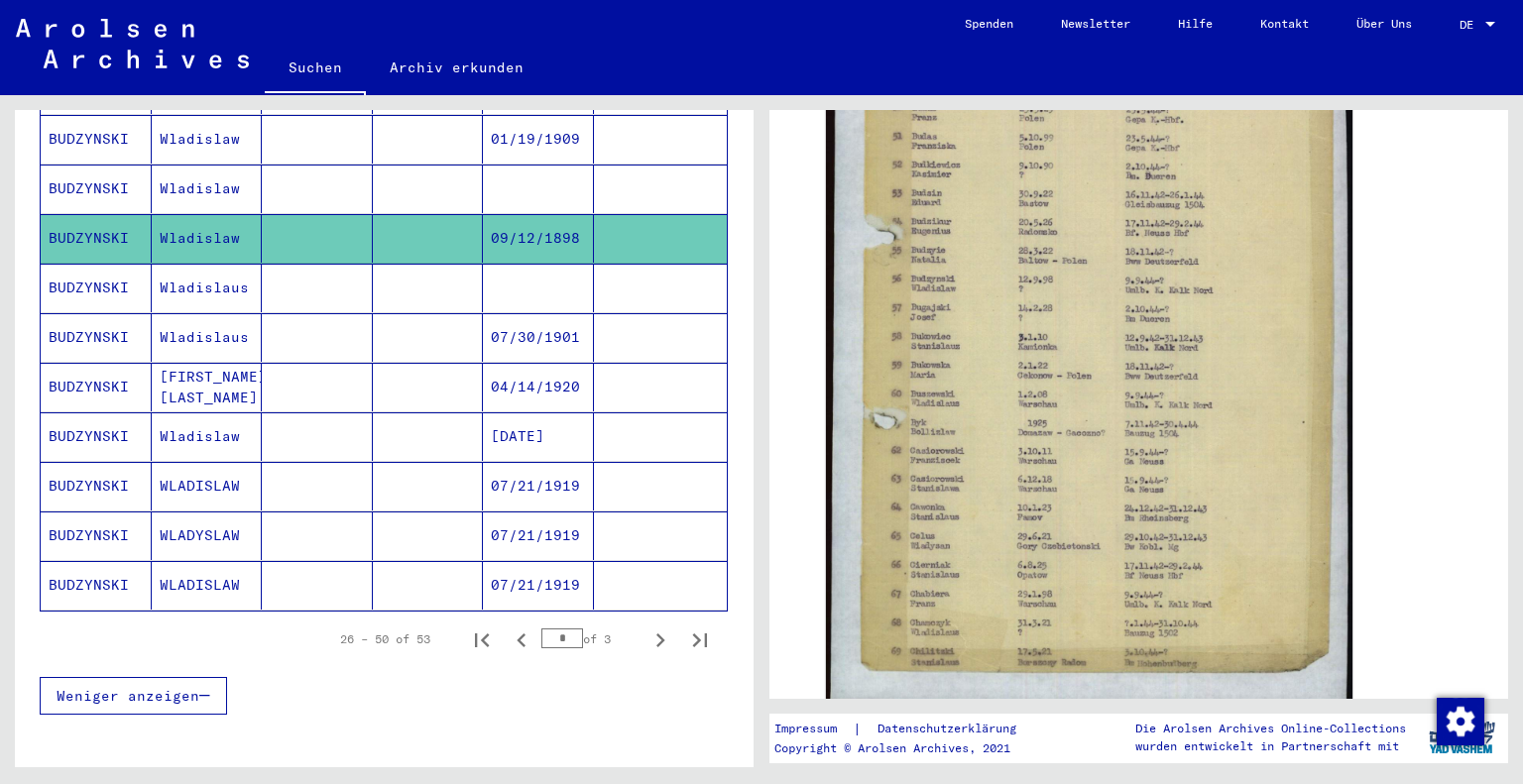 scroll, scrollTop: 1100, scrollLeft: 0, axis: vertical 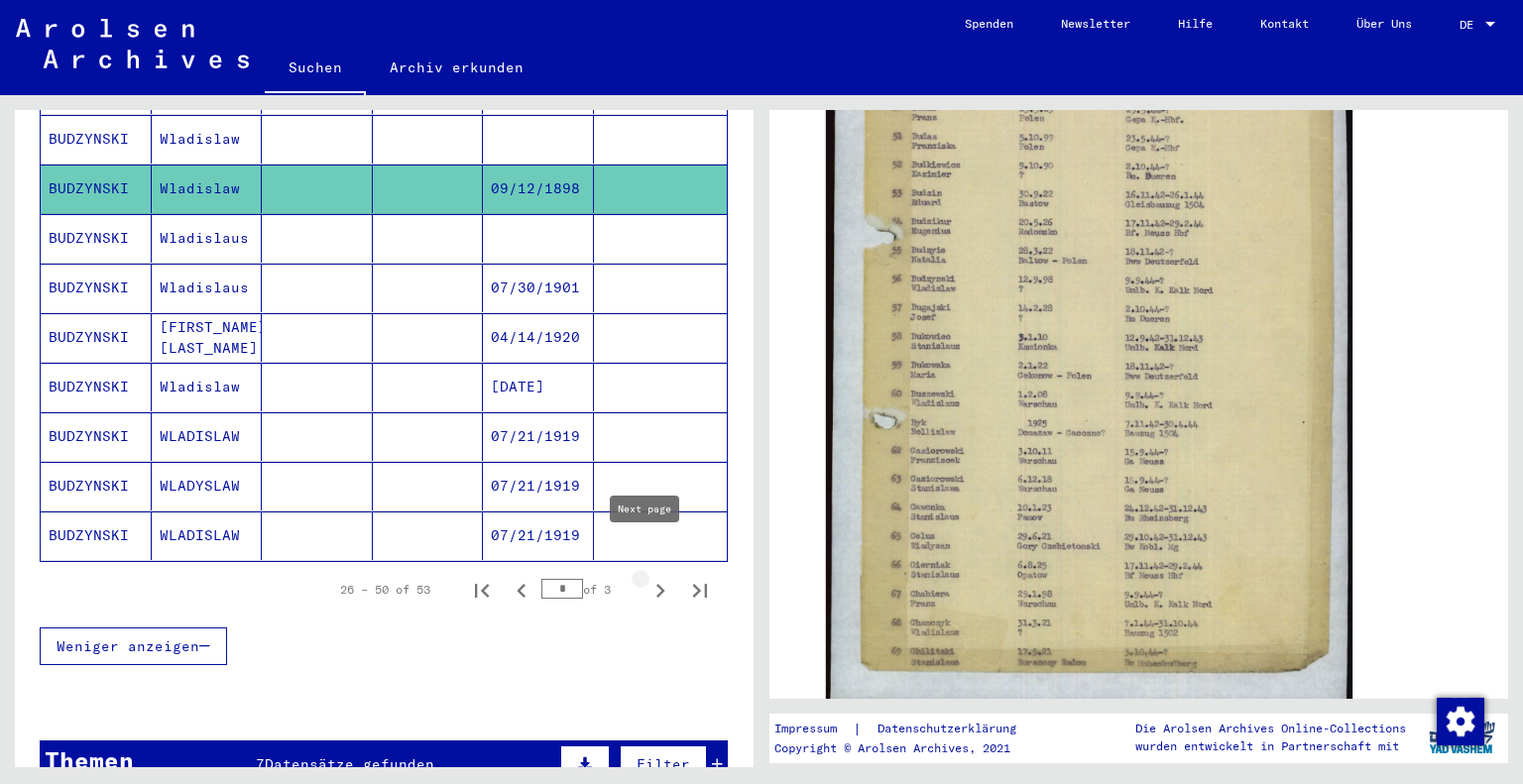 click 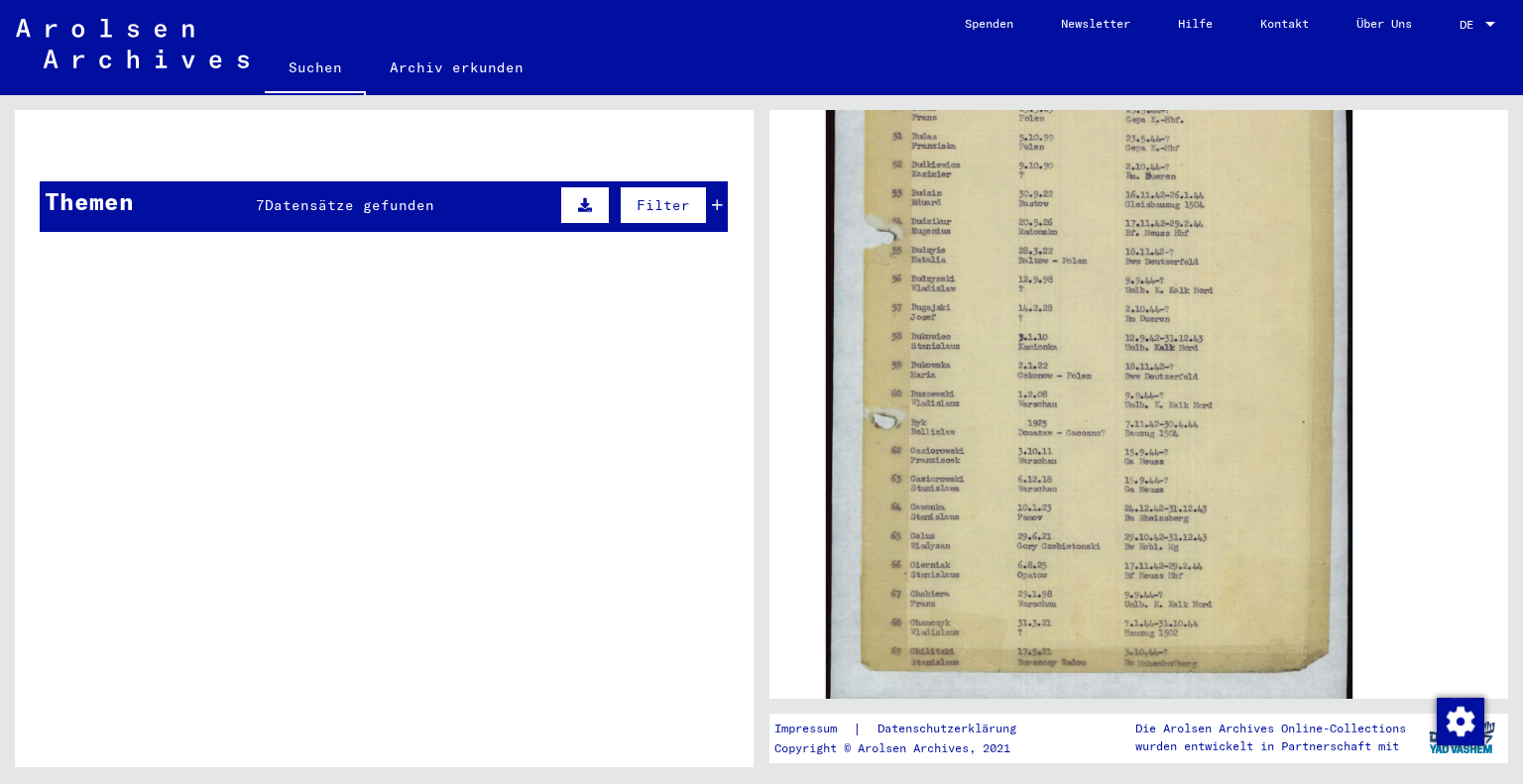 scroll, scrollTop: 540, scrollLeft: 0, axis: vertical 